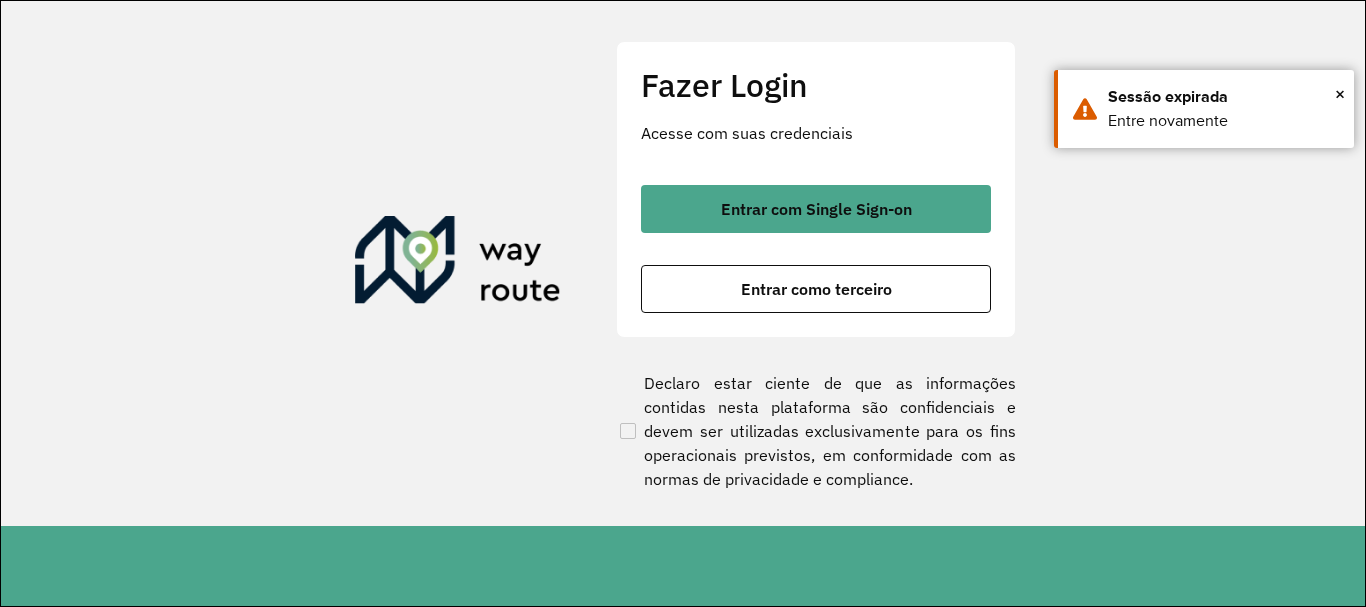 scroll, scrollTop: 0, scrollLeft: 0, axis: both 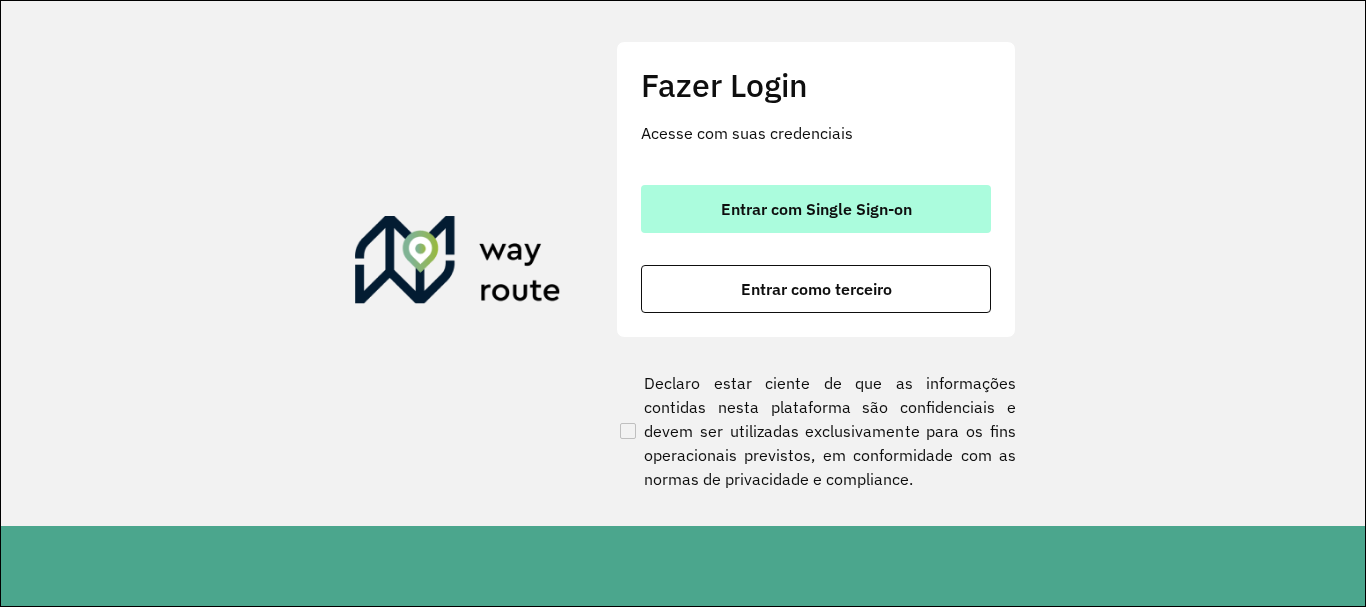 click on "Entrar com Single Sign-on" at bounding box center [816, 209] 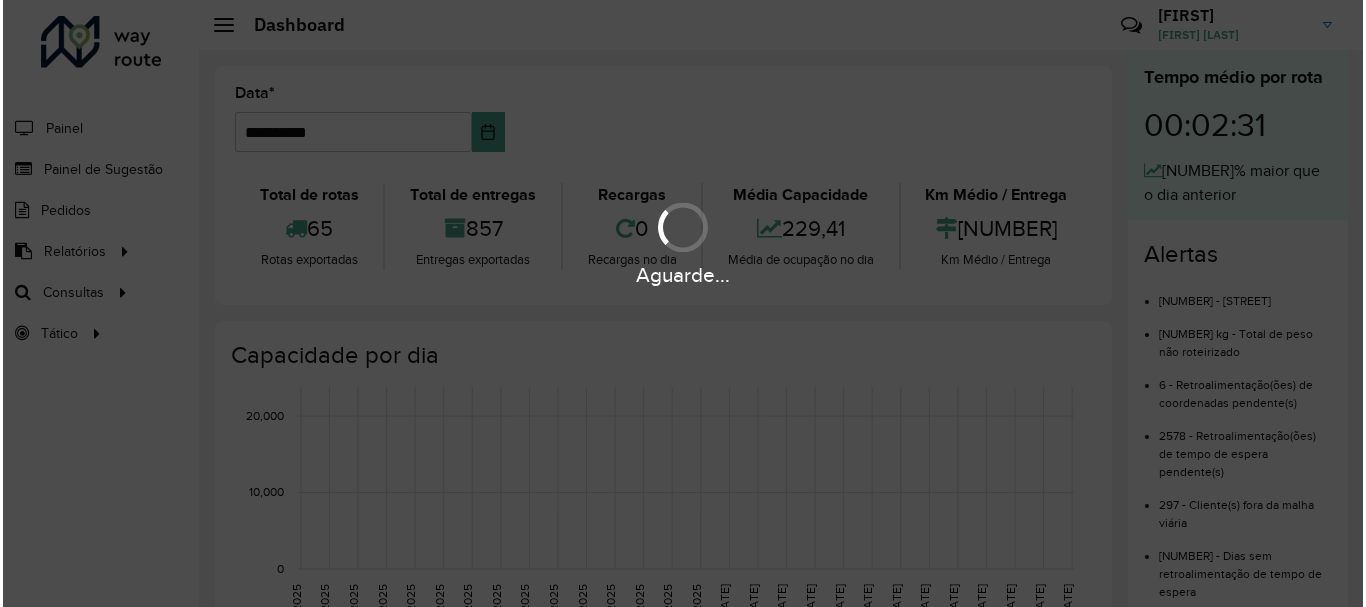 scroll, scrollTop: 0, scrollLeft: 0, axis: both 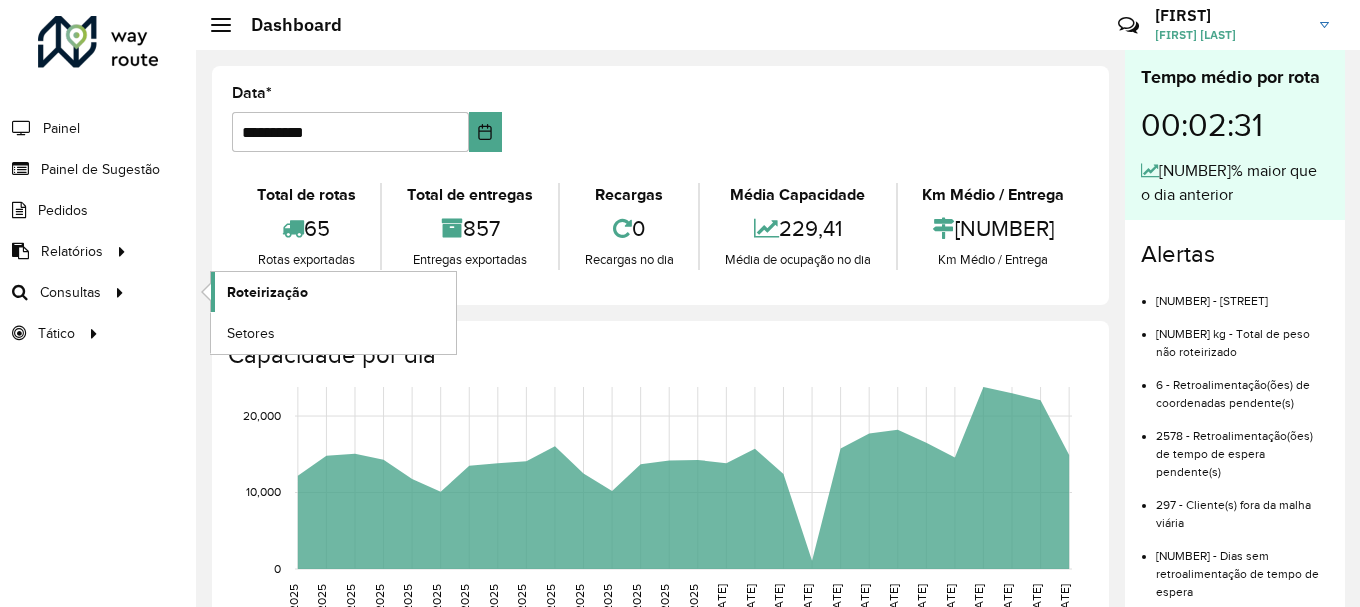 click on "Roteirização" 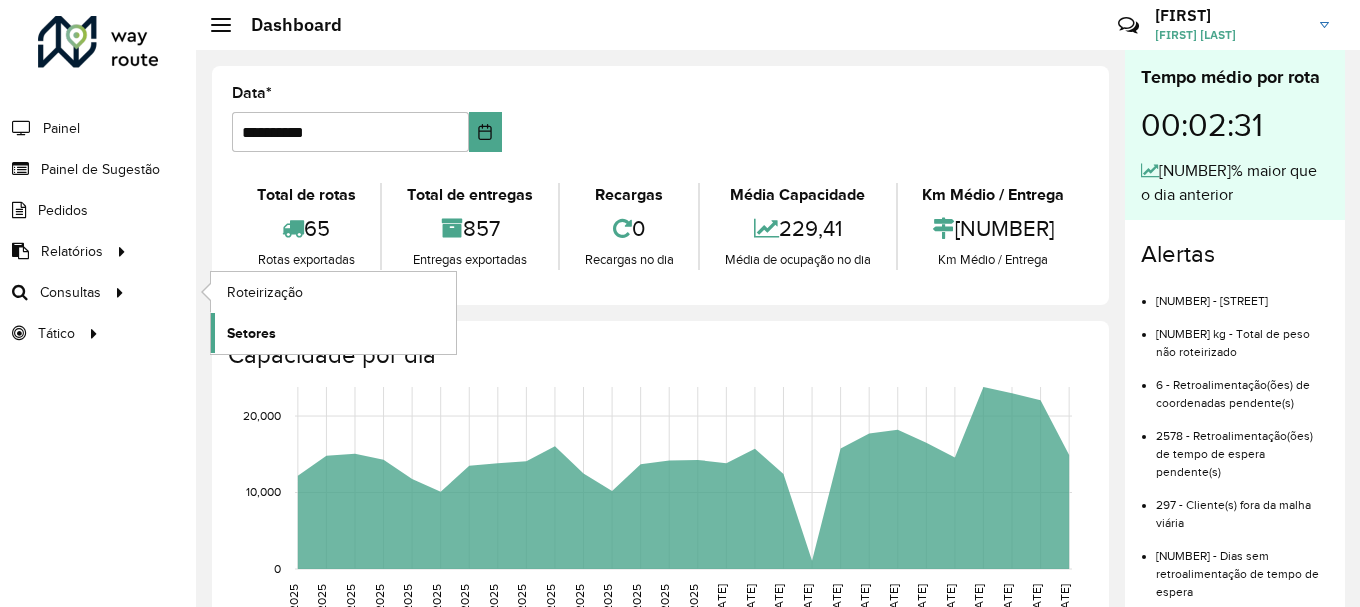 click on "Setores" 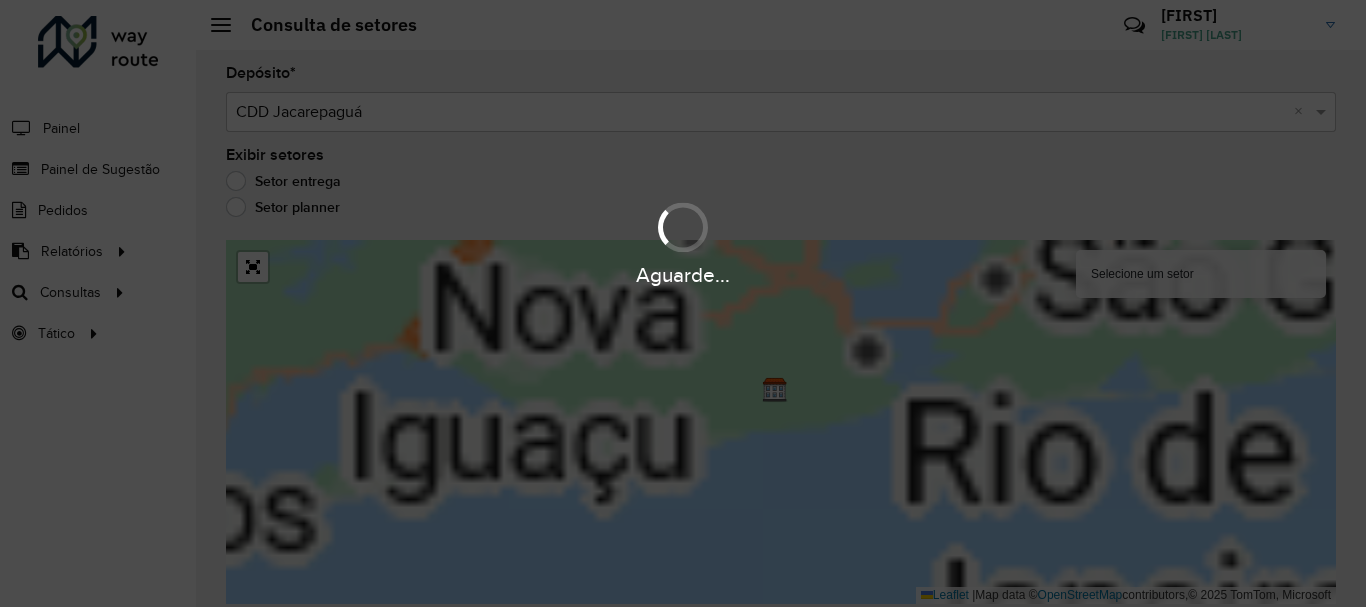 click on "Aguarde..." at bounding box center (683, 242) 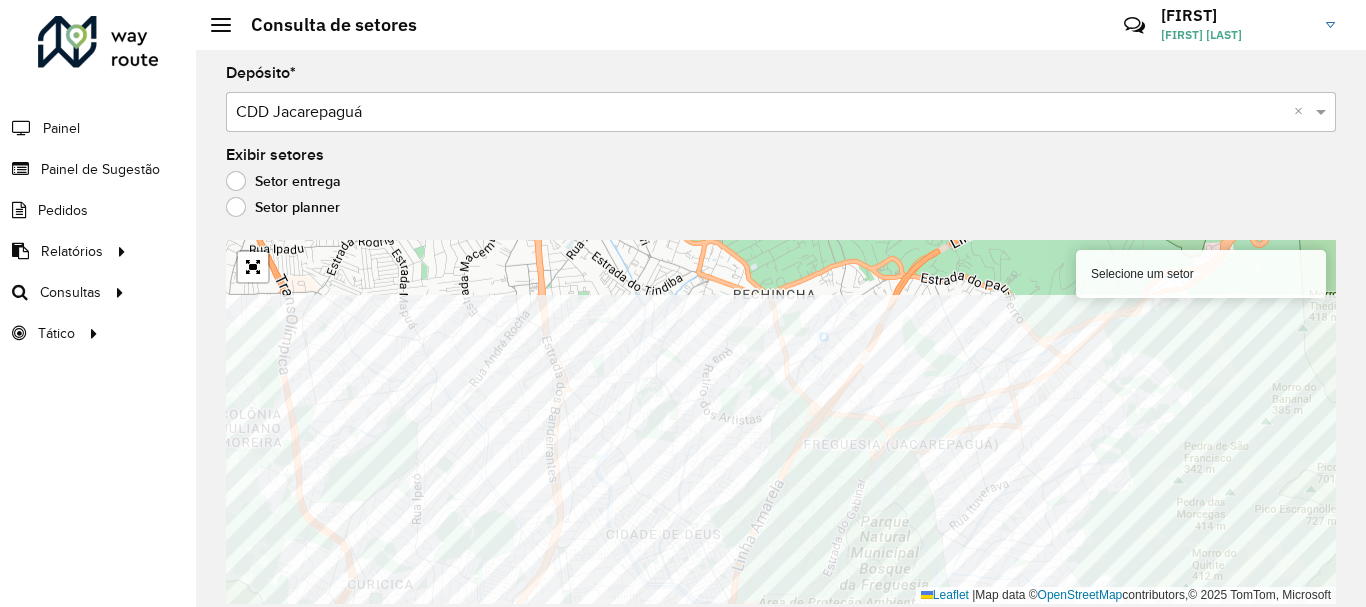 click on "Aguarde... Pop-up bloqueado! Seu navegador bloqueou automáticamente a abertura de uma nova janela. Acesse as configurações e adicione o endereço do sistema a lista de permissão. Fechar Roteirizador AmbevTech Painel Painel de Sugestão Pedidos Relatórios Clientes Clientes fora malha Edição tempo atendimento Indicadores roteirização Pedidos agrupados Pedidos não Roteirizados Romaneio Roteirização Setor Veículos Consultas Roteirização Setores Tático Análise de Sessões Service Time Consulta de setores Críticas? Dúvidas? Elogios? Sugestões? Entre em contato conosco! [FIRST] [LAST] Depósito * Selecione um depósito × CDD Jacarepaguá × Exibir setores Setor entrega Setor planner [NUMBER] - [STREET] Selecione um setor Leaflet | Map data © OpenStreetMap contributors,© [YEAR] TomTom, Microsoft Erro de conexão Você parece estar offline! Verifique sua internet e atualize a página. Tradução automática" at bounding box center (683, 303) 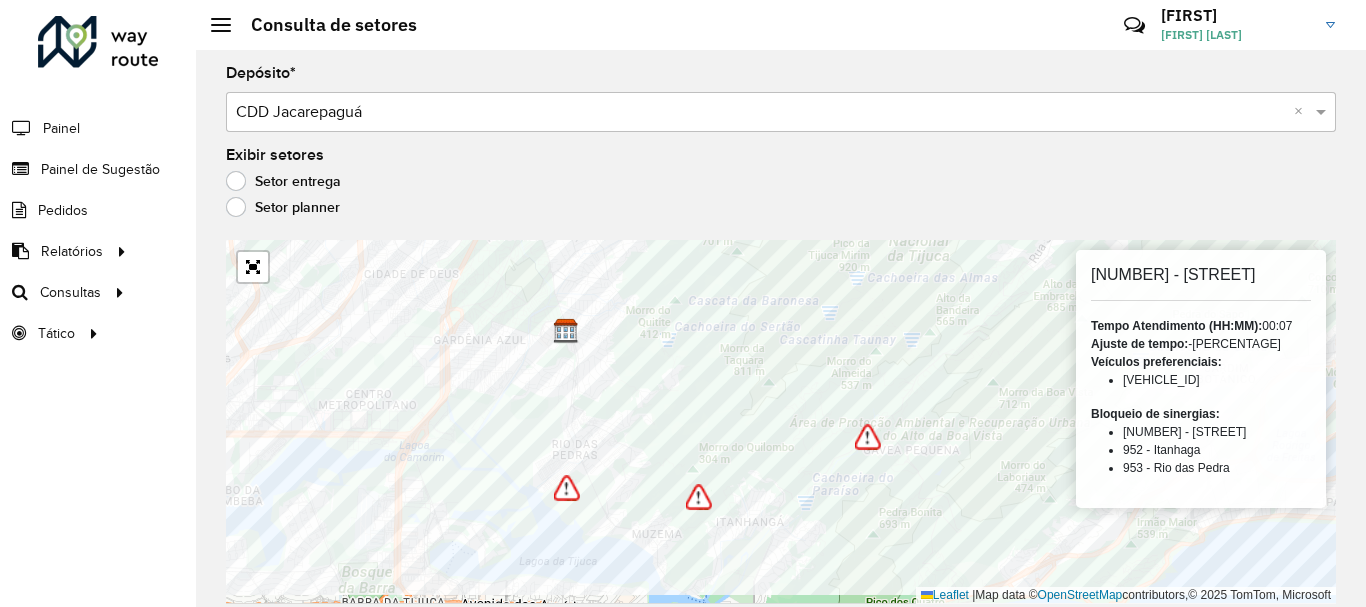 drag, startPoint x: 705, startPoint y: 509, endPoint x: 687, endPoint y: 479, distance: 34.98571 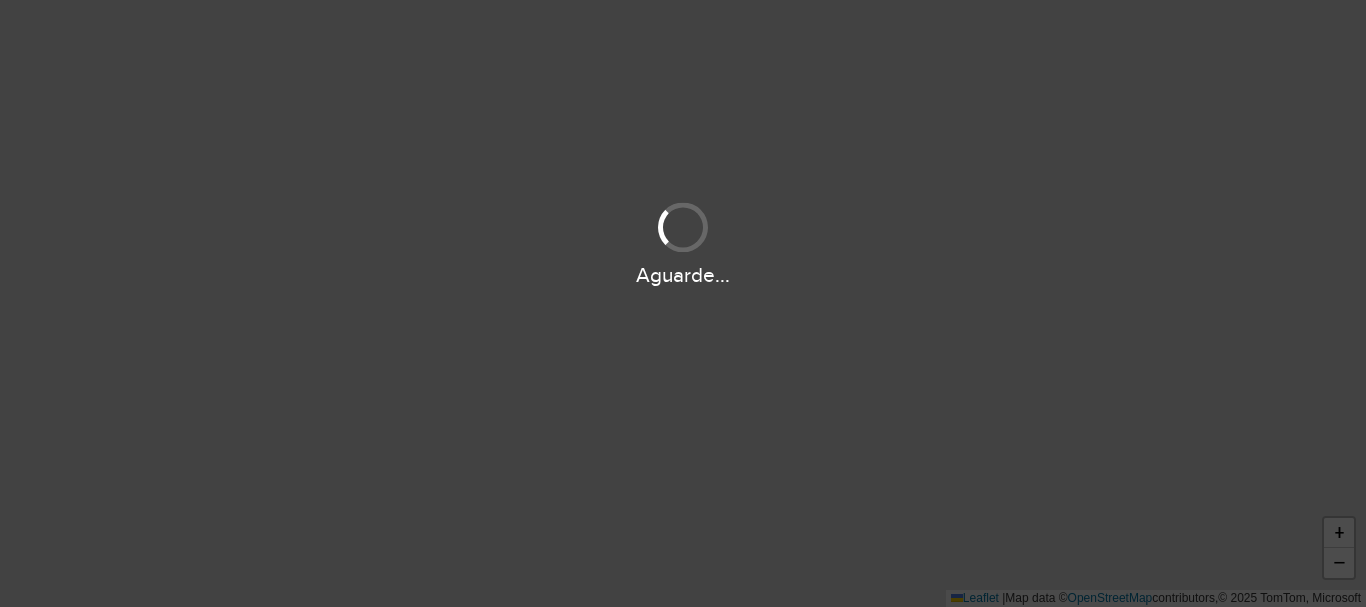 scroll, scrollTop: 0, scrollLeft: 0, axis: both 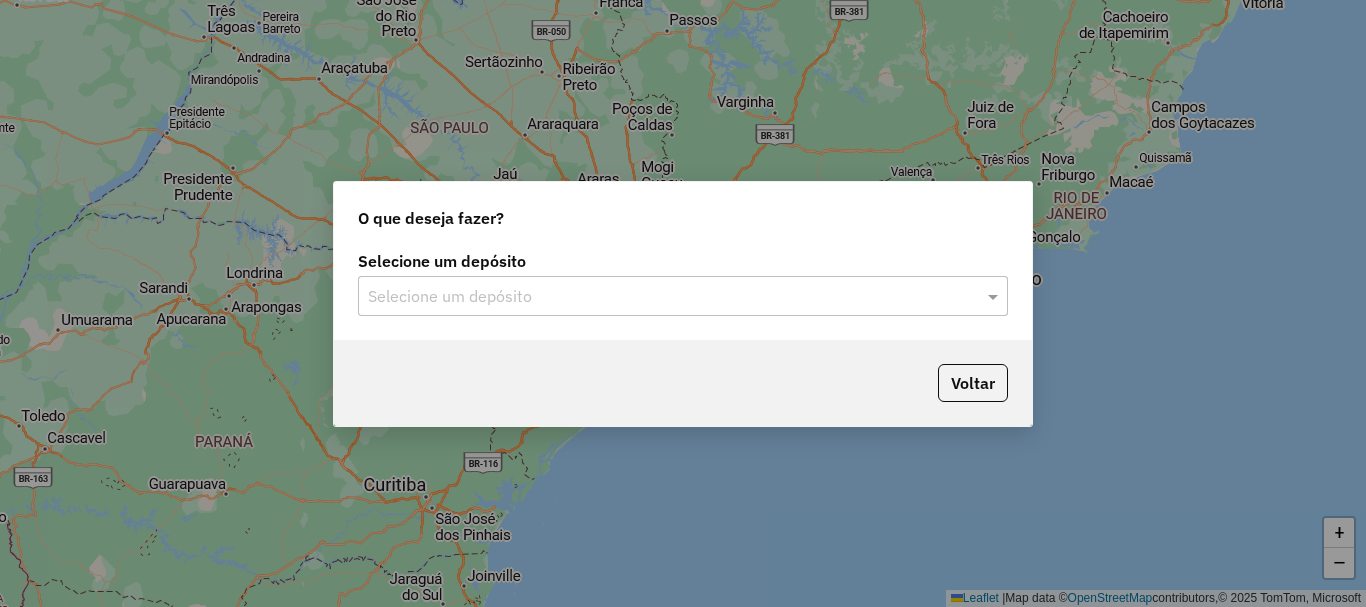 click on "Selecione um depósito" 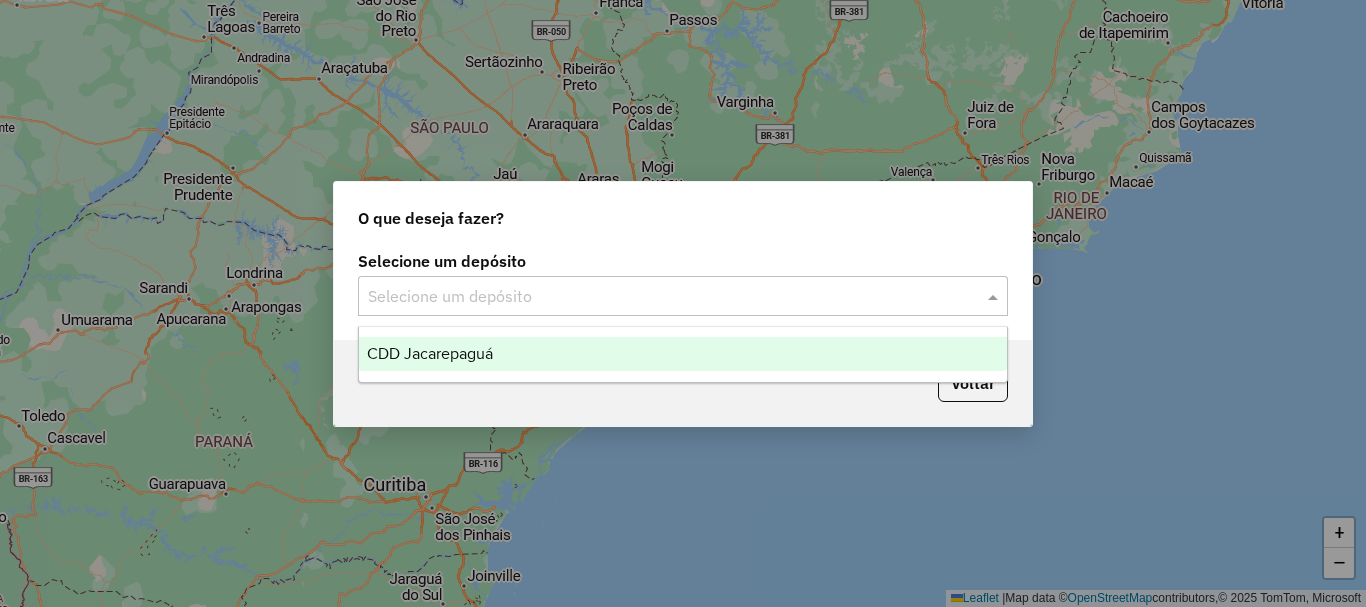 click on "CDD Jacarepaguá" at bounding box center (430, 353) 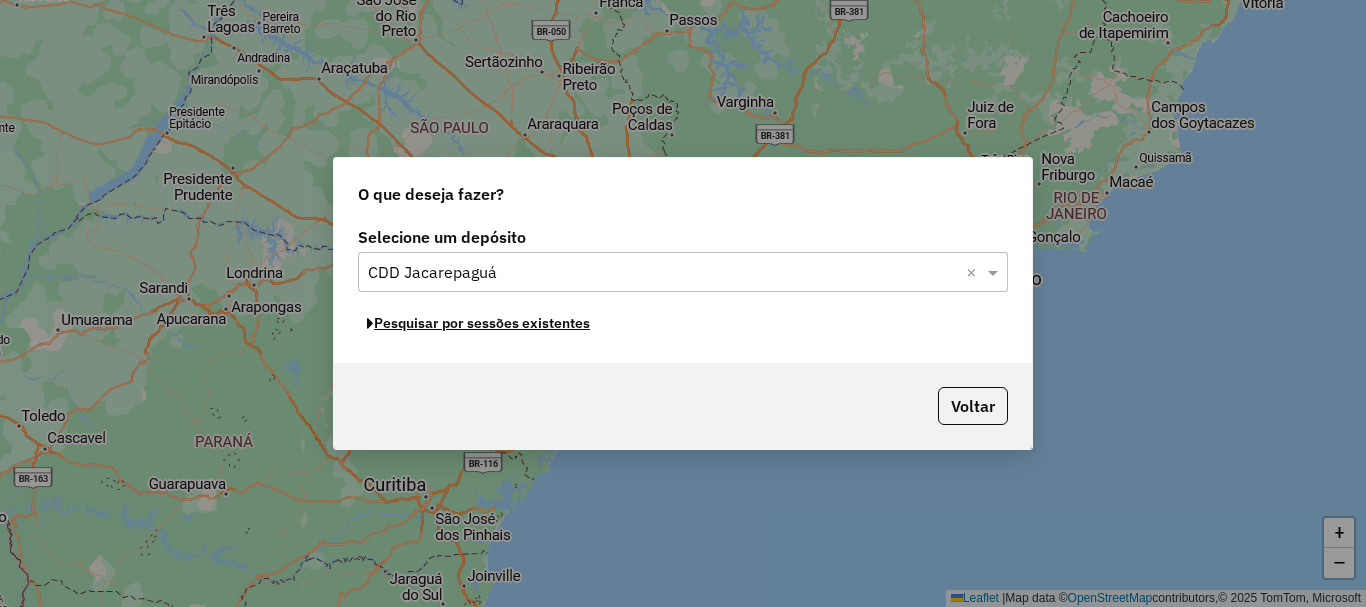 click on "Pesquisar por sessões existentes" 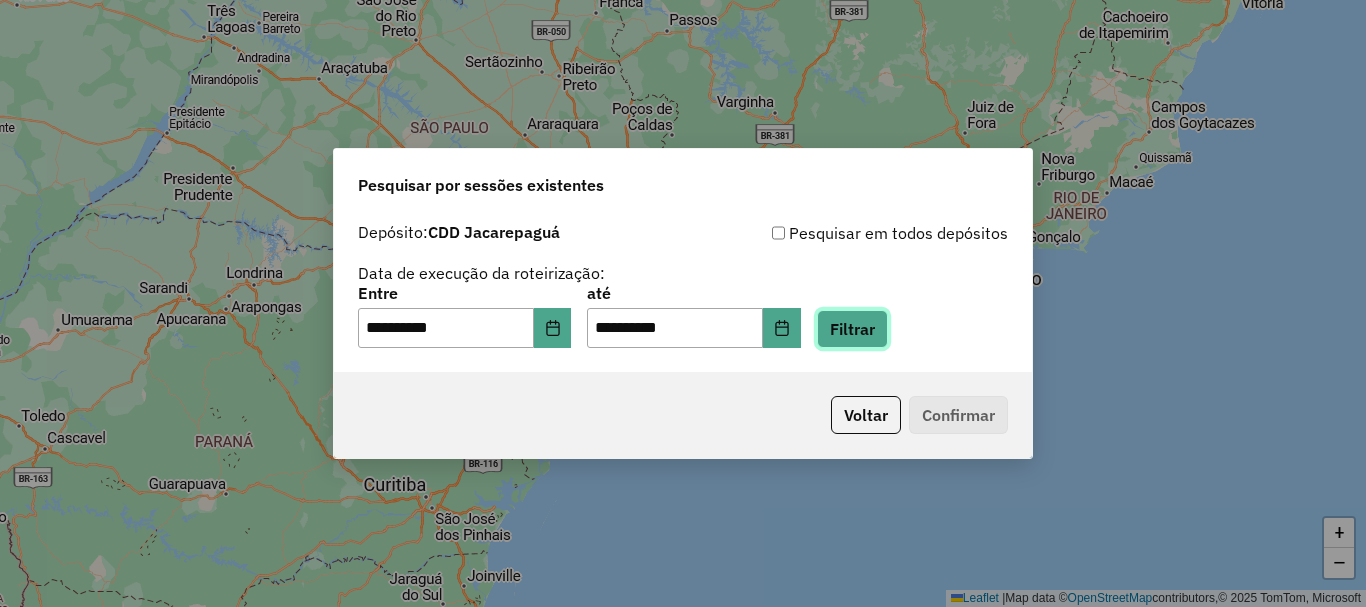 click on "Filtrar" 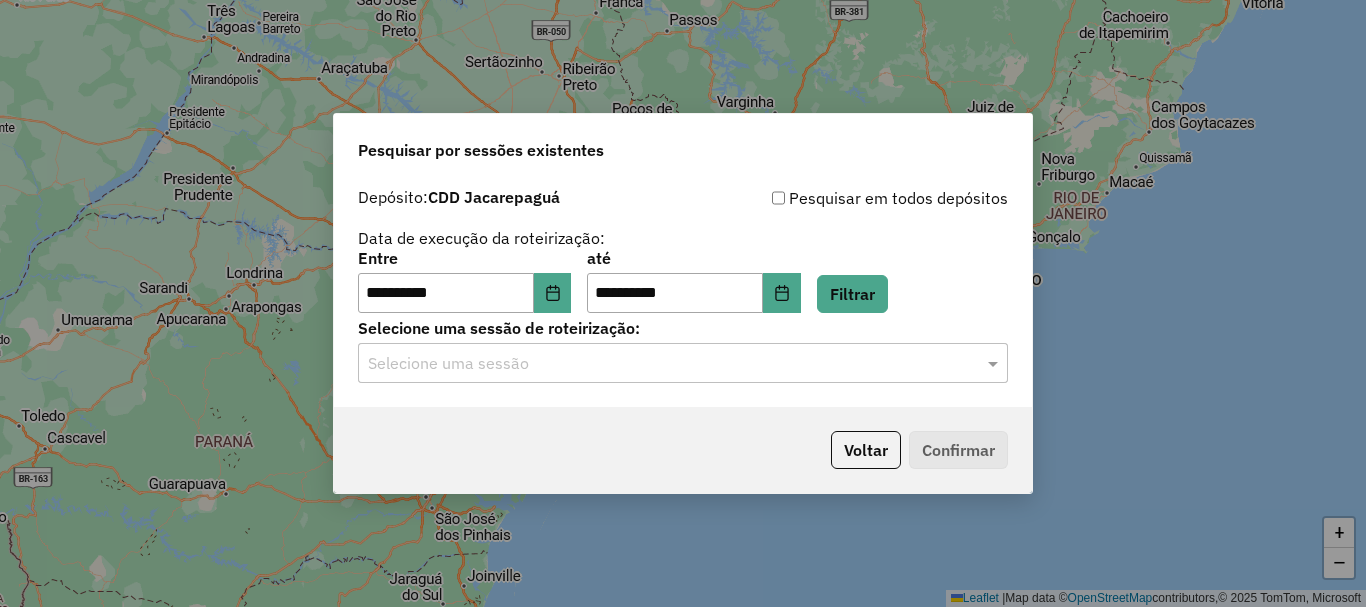 click on "Selecione uma sessão" 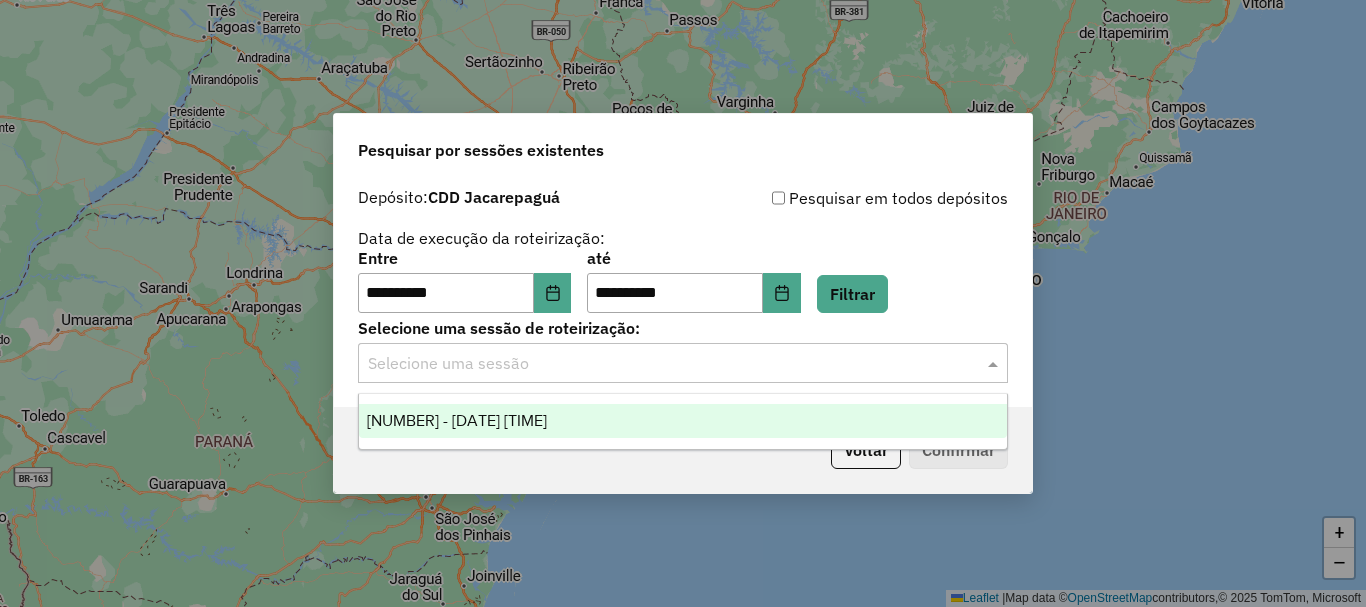 click on "1221696 - 01/08/2025 19:16" at bounding box center [683, 421] 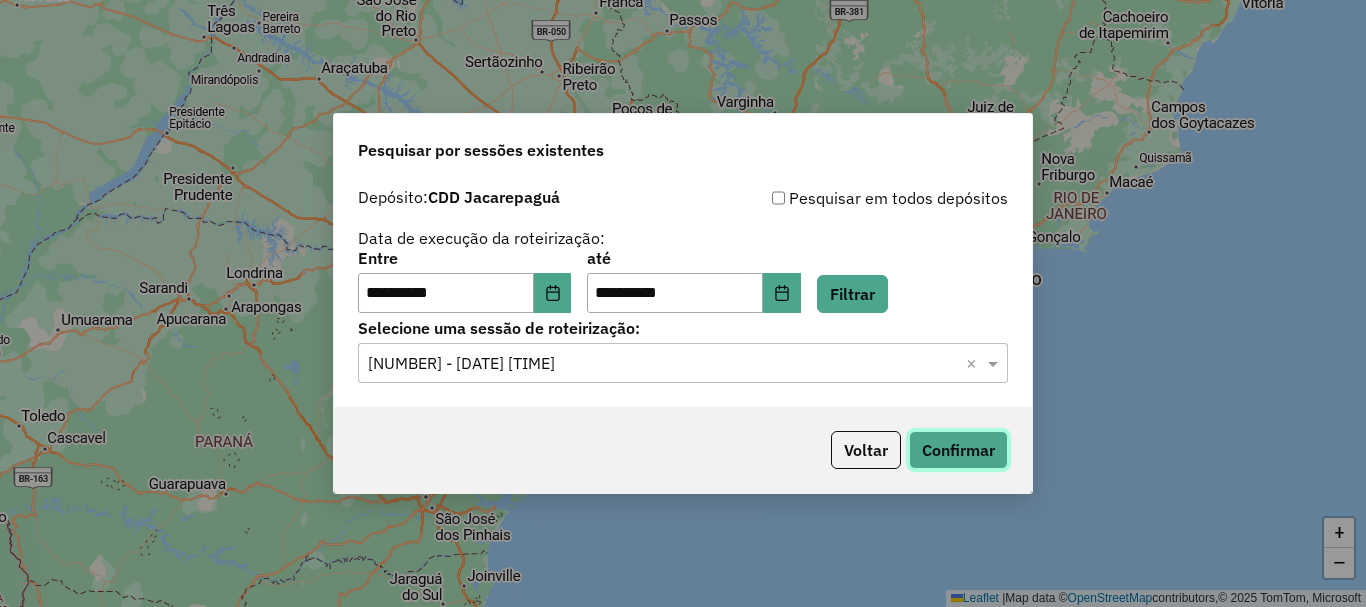 click on "Confirmar" 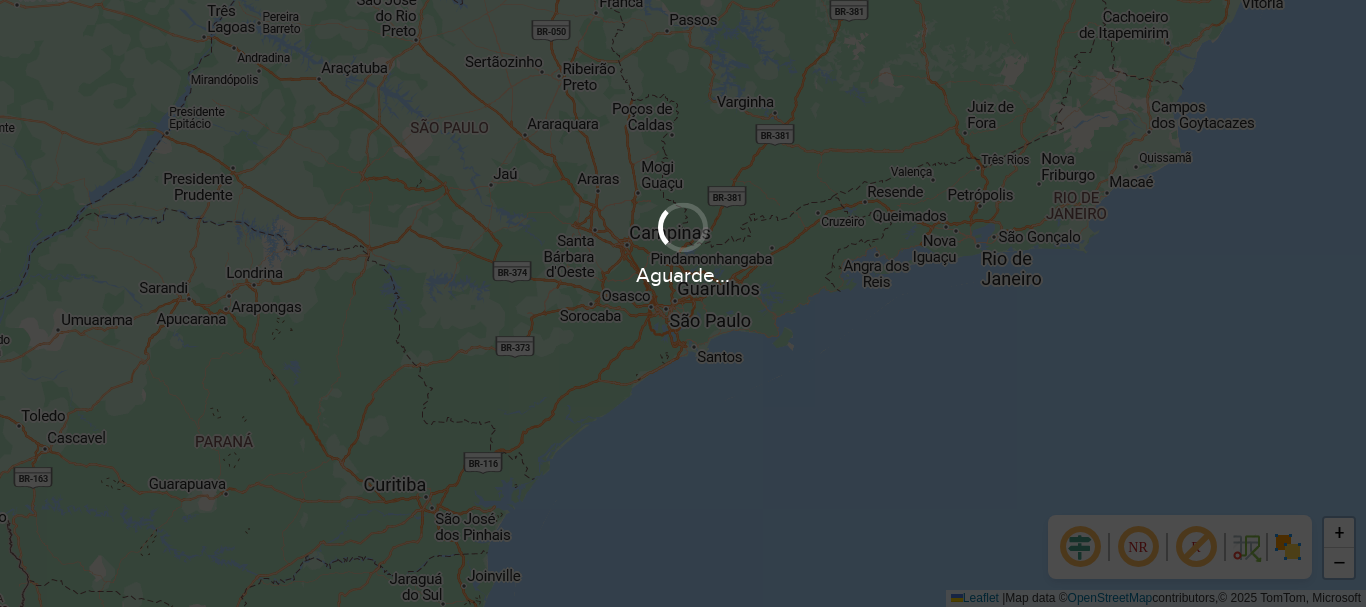 scroll, scrollTop: 0, scrollLeft: 0, axis: both 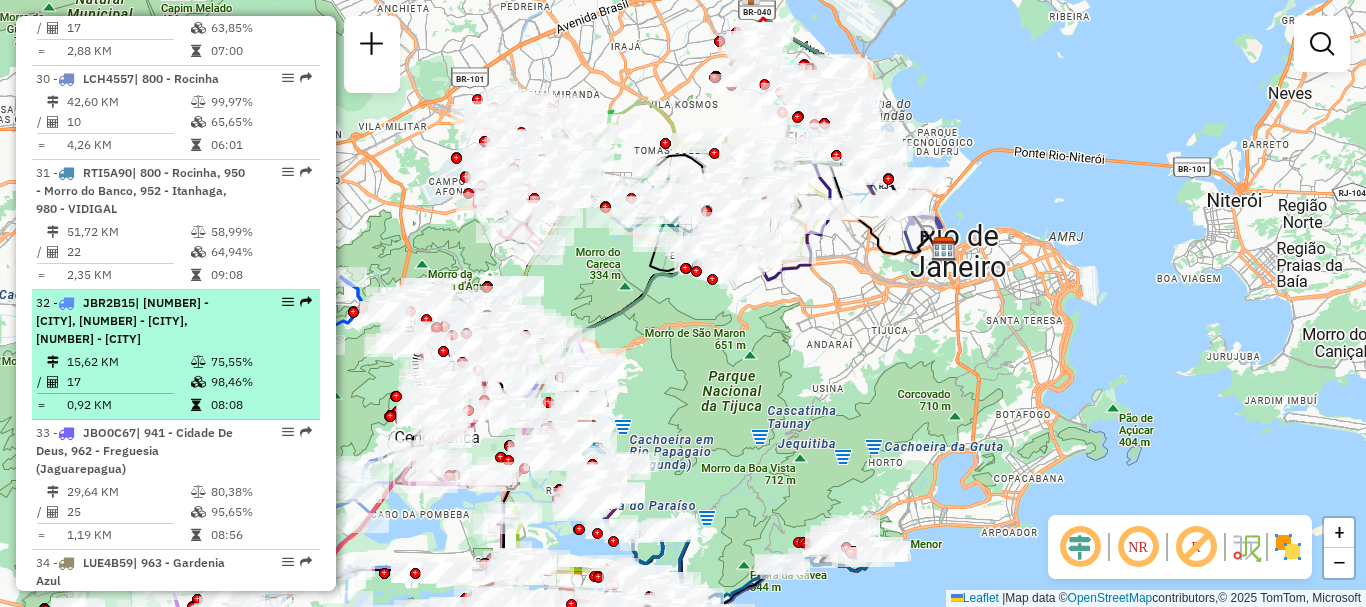 click on "| [NUMBER] - [CITY], [NUMBER] - [CITY], [NUMBER] - [CITY]" at bounding box center (122, 320) 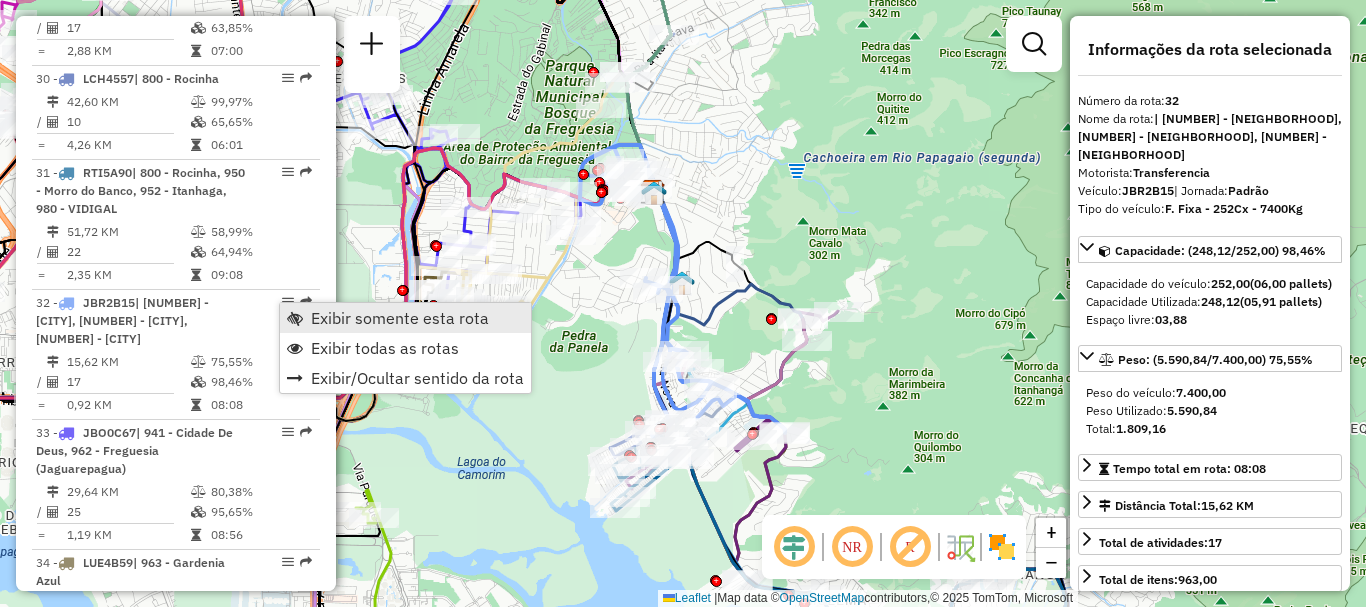 click on "Exibir somente esta rota" at bounding box center (405, 318) 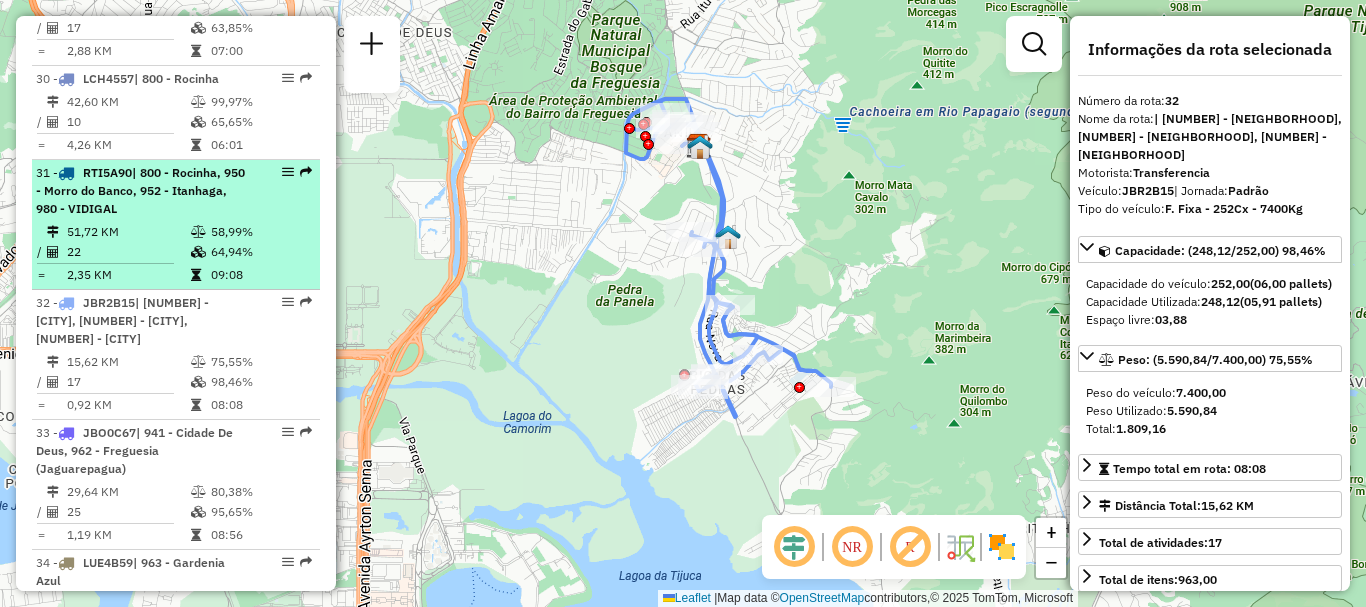 click on "31 - [CAR_PLATE] | 800 - Rocinha, 950 - Morro do Banco, 952 - Itanhaga, 980 - VIDIGAL" at bounding box center (142, 191) 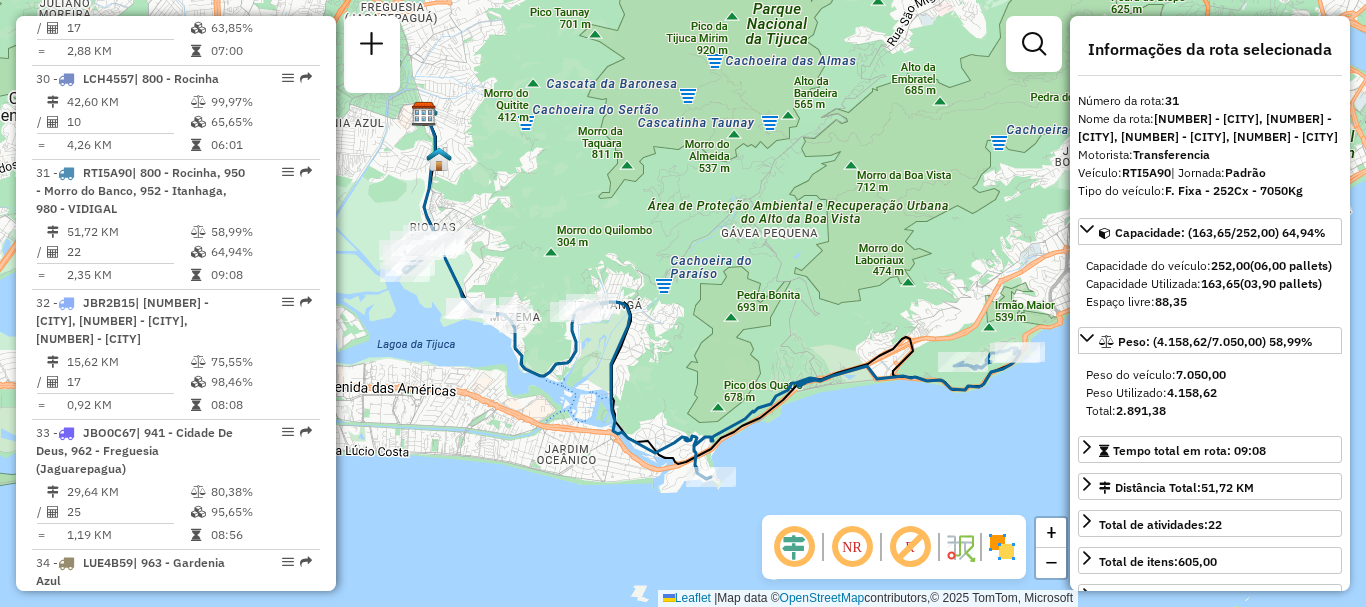 drag, startPoint x: 817, startPoint y: 294, endPoint x: 846, endPoint y: 282, distance: 31.38471 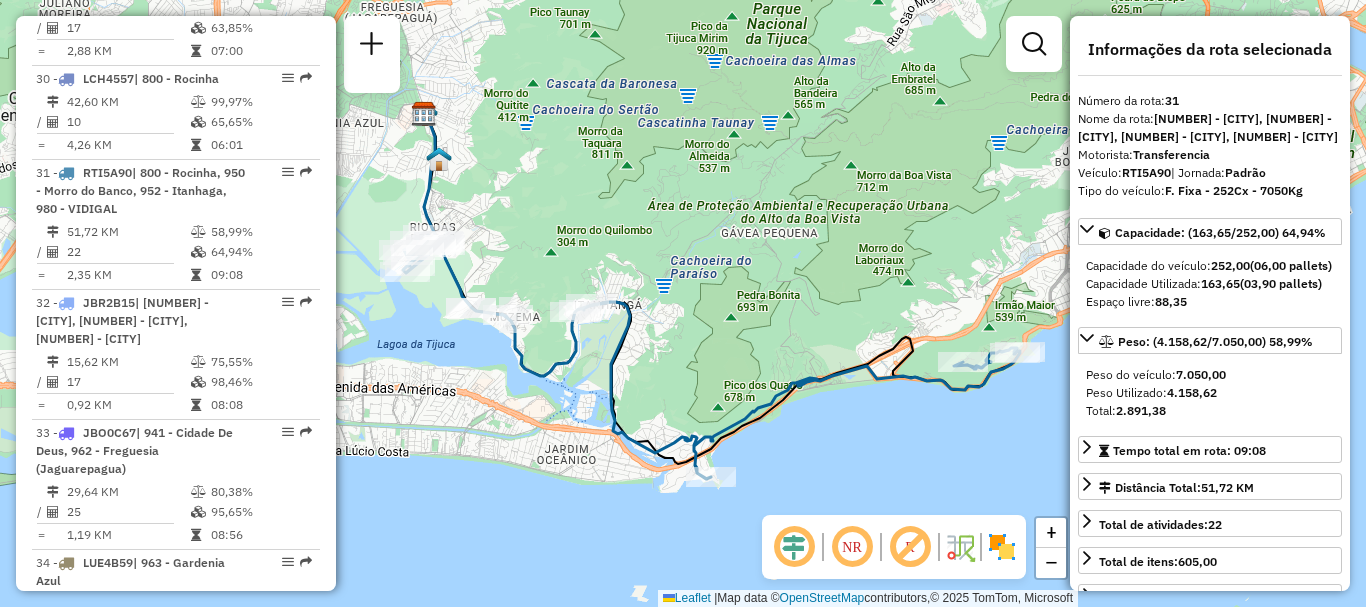 click 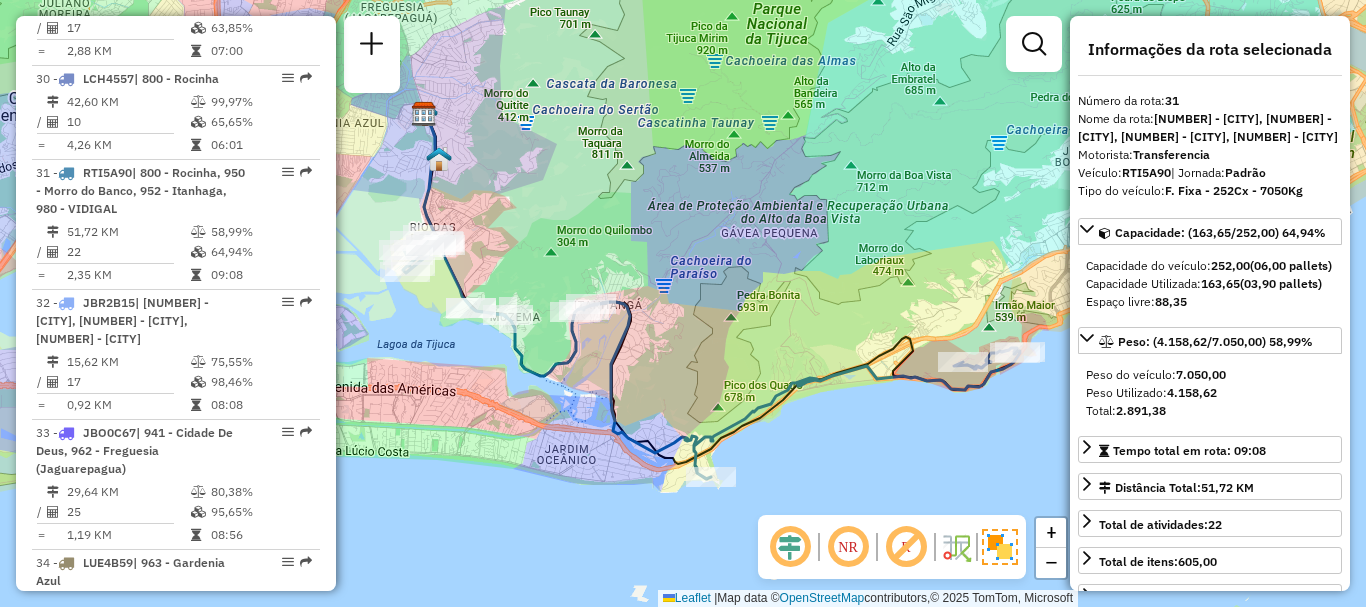 click on "Janela de atendimento Grade de atendimento Capacidade Transportadoras Veículos Cliente Pedidos  Rotas Selecione os dias de semana para filtrar as janelas de atendimento  Seg   Ter   Qua   Qui   Sex   Sáb   Dom  Informe o período da janela de atendimento: De: Até:  Filtrar exatamente a janela do cliente  Considerar janela de atendimento padrão  Selecione os dias de semana para filtrar as grades de atendimento  Seg   Ter   Qua   Qui   Sex   Sáb   Dom   Considerar clientes sem dia de atendimento cadastrado  Clientes fora do dia de atendimento selecionado Filtrar as atividades entre os valores definidos abaixo:  Peso mínimo:   Peso máximo:   Cubagem mínima:   Cubagem máxima:   De:   Até:  Filtrar as atividades entre o tempo de atendimento definido abaixo:  De:   Até:   Considerar capacidade total dos clientes não roteirizados Transportadora: Selecione um ou mais itens Tipo de veículo: Selecione um ou mais itens Veículo: Selecione um ou mais itens Motorista: Selecione um ou mais itens Nome: Rótulo:" 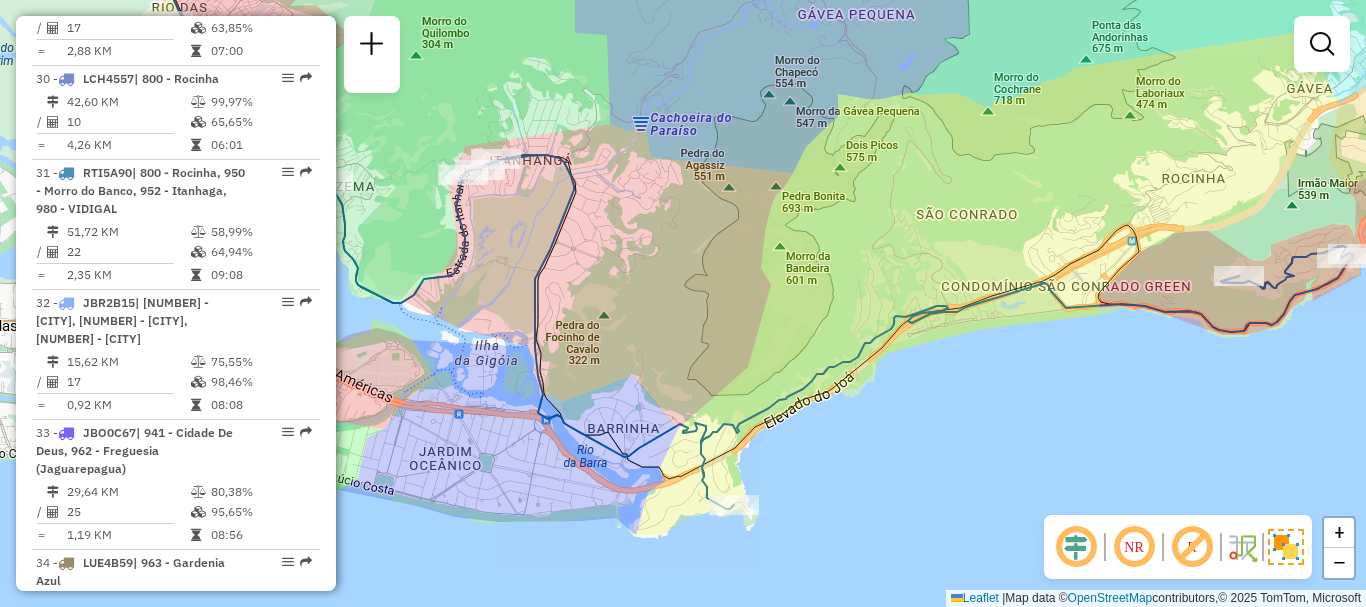 drag, startPoint x: 885, startPoint y: 452, endPoint x: 1082, endPoint y: 446, distance: 197.09135 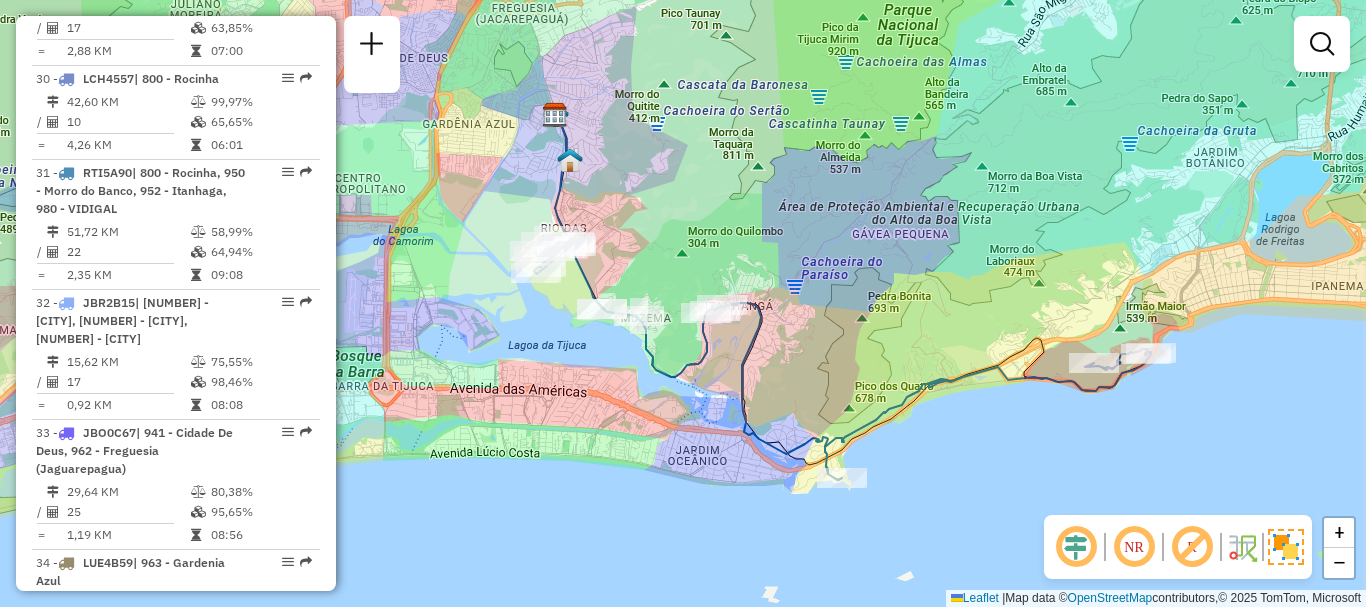 drag, startPoint x: 951, startPoint y: 281, endPoint x: 925, endPoint y: 288, distance: 26.925823 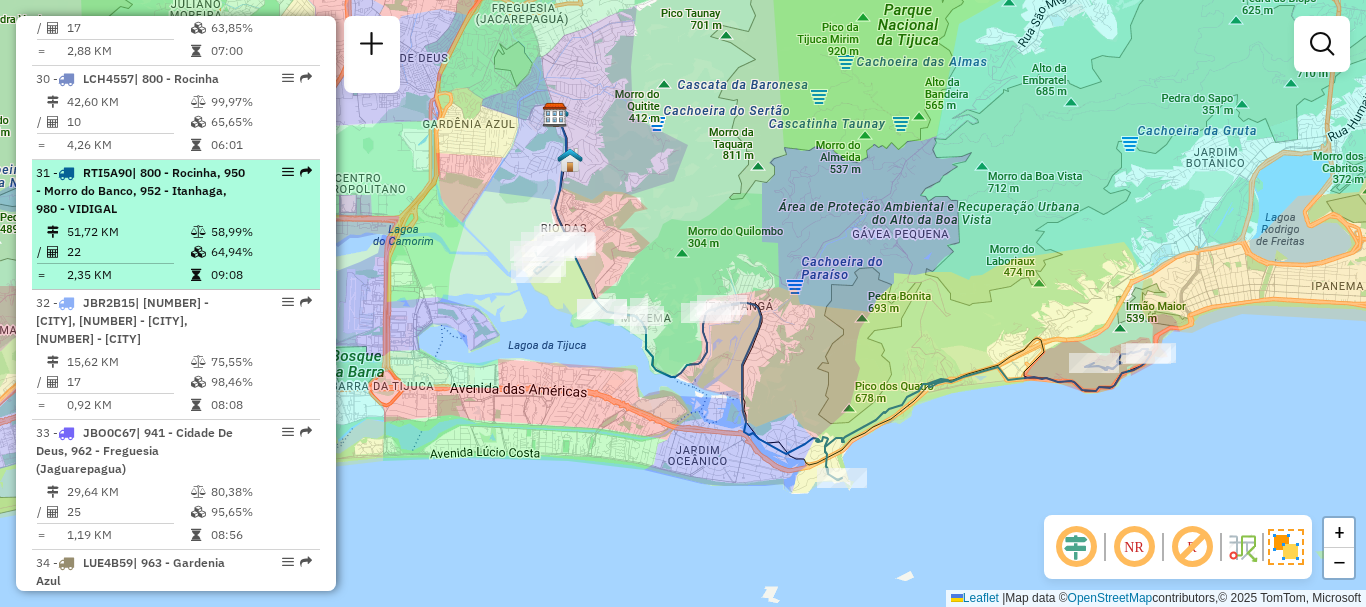 click on "31 - [CAR_PLATE] | 800 - Rocinha, 950 - Morro do Banco, 952 - Itanhaga, 980 - VIDIGAL 51,72 KM 58,99% / 22 64,94% = 2,35 KM 09:08" at bounding box center [176, 225] 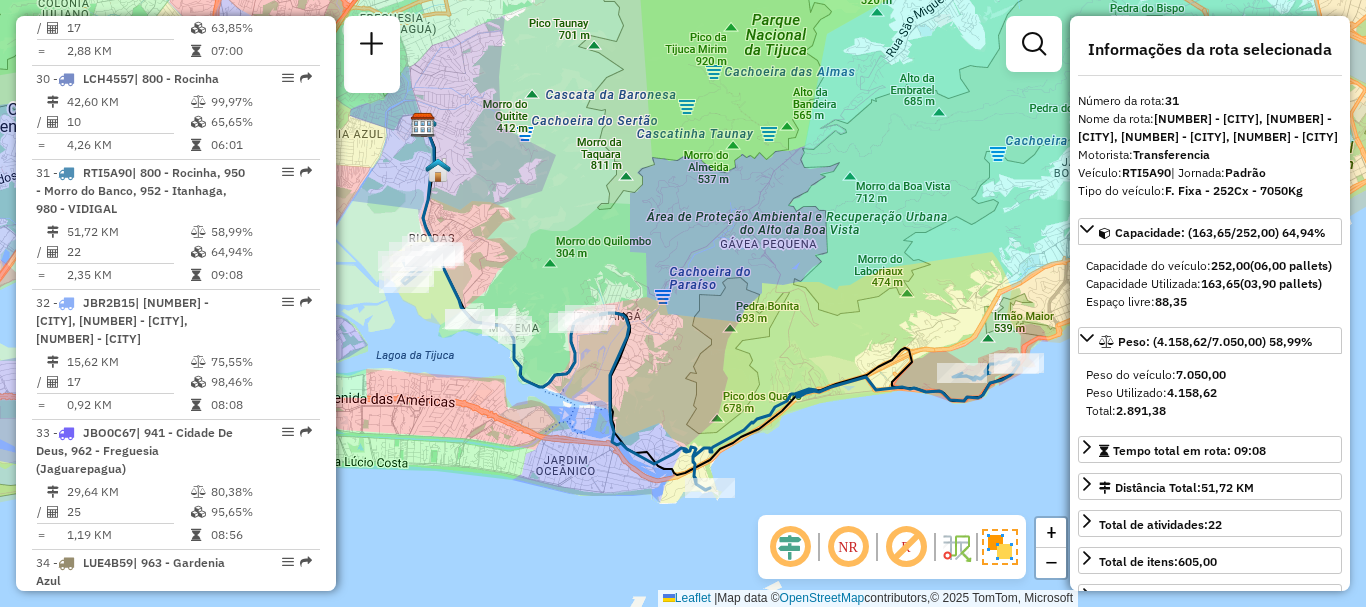 drag, startPoint x: 690, startPoint y: 226, endPoint x: 718, endPoint y: 225, distance: 28.01785 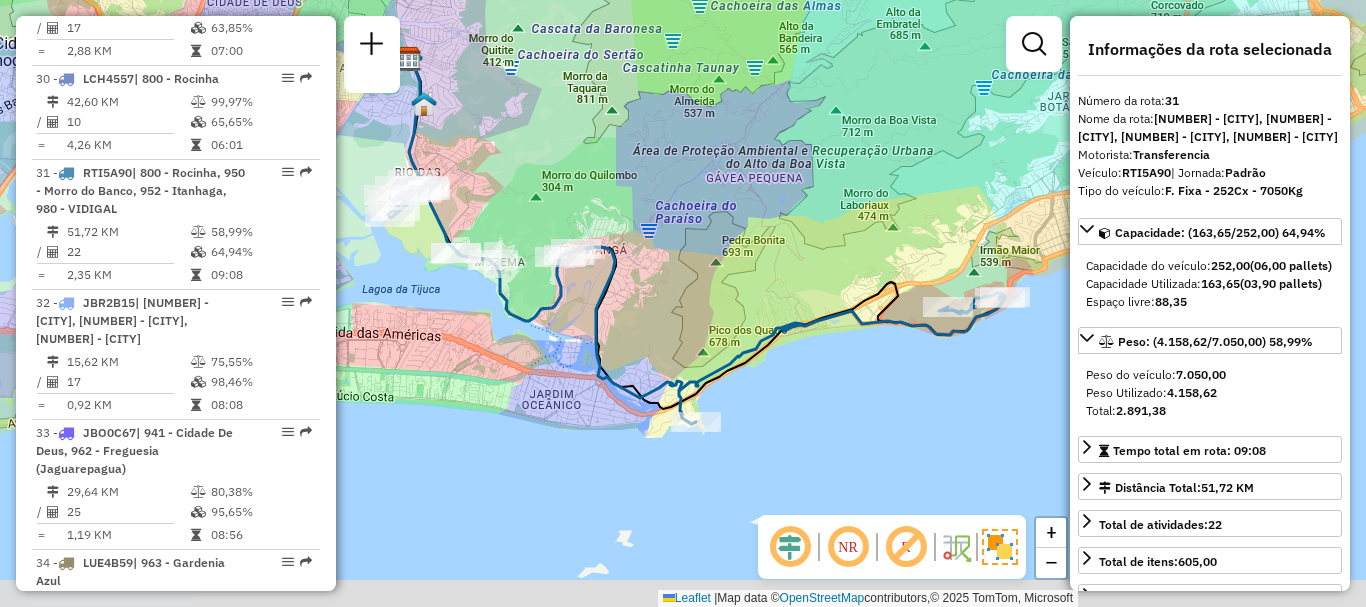 drag, startPoint x: 693, startPoint y: 412, endPoint x: 679, endPoint y: 343, distance: 70.40597 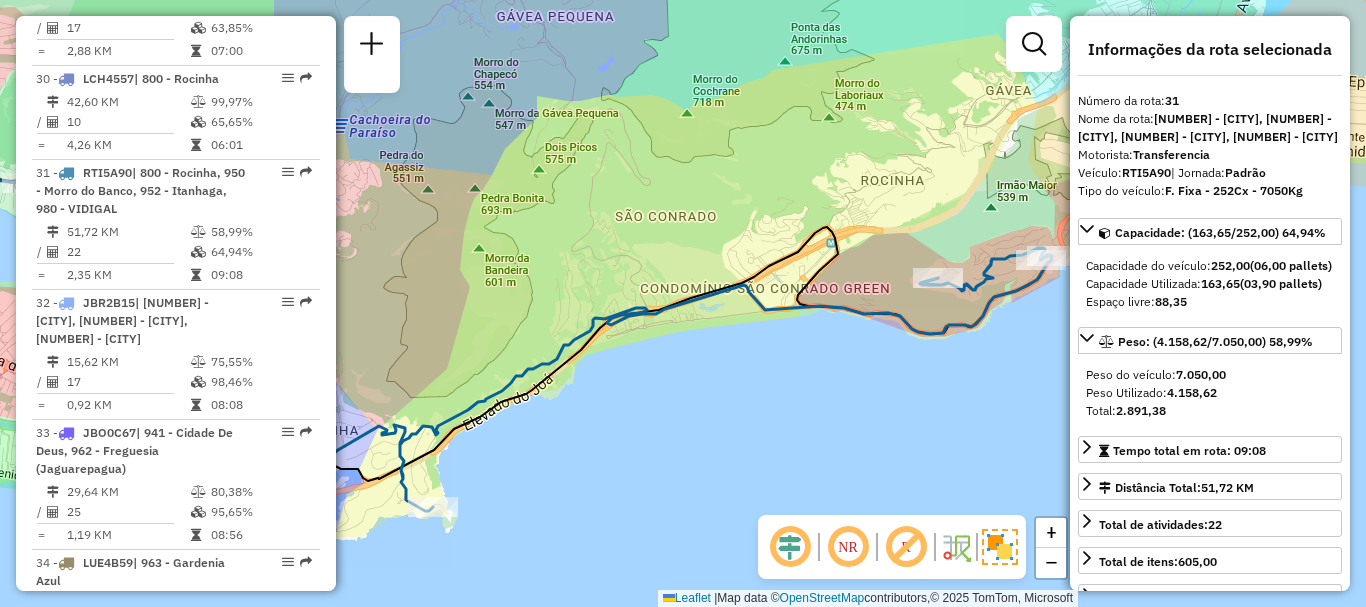 click on "Informações da Sessão [NUMBER] - [DATE]  Criação: [DATE] [TIME]   Depósito:  CDD Jacarepaguá  Total de rotas:  [NUMBER]  Distância Total:  [NUMBER] km  Tempo total:  [TIME]  Valor total:  R$ [NUMBER]  - Total roteirizado:  R$ [NUMBER]  - Total não roteirizado:  R$ [NUMBER]  Total de Atividades Roteirizadas:  [NUMBER]  Total de Pedidos Roteirizados:  [NUMBER]  Peso total roteirizado:  [NUMBER]  Cubagem total roteirizado:  [NUMBER]  Total de Atividades não Roteirizadas:  [NUMBER]  Total de Pedidos não Roteirizados:  [NUMBER] Total de caixas por viagem:  [NUMBER] /   [NUMBER] =  [NUMBER] Média de Atividades por viagem:  [NUMBER] /   [NUMBER] =  [NUMBER] Ocupação média da frota:  [NUMBER]%   Clientes com Service Time:  [NUMBER]%   ( [NUMBER] de [NUMBER] )   Rotas improdutivas:  [NUMBER]  Rotas vários dias:  [NUMBER]  Clientes Priorizados NR:  [NUMBER]  Transportadoras  Rotas  Recargas: [NUMBER]   Ver rotas   Ver veículos   [NUMBER] -       VAN[NUMBER]   | [NUMBER] - [CITY] [NUMBER] KM   [NUMBER]%  /  [NUMBER]   [NUMBER]%     =  [NUMBER] KM   [NUMBER]   [NUMBER] -       VAN[NUMBER]   | [NUMBER] - [CITY] [NUMBER] KM   [NUMBER]%  /" at bounding box center [176, 303] 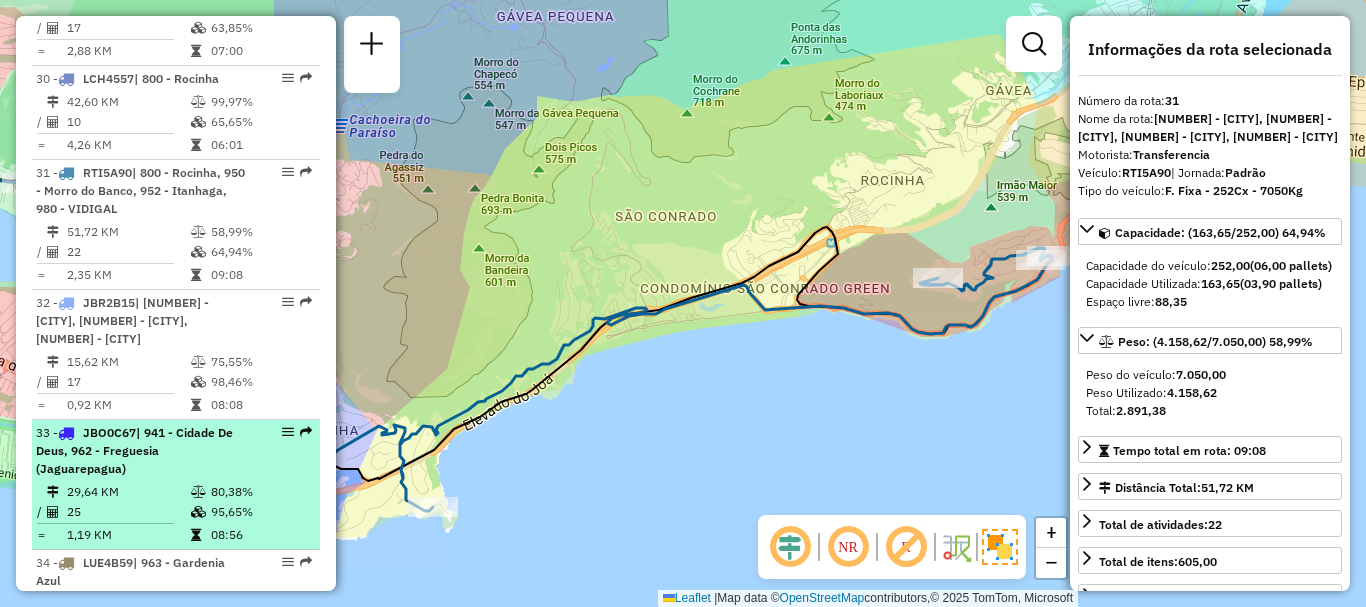 click on "| 941 - Cidade De Deus, 962 - Freguesia (Jaguarepagua)" at bounding box center [134, 450] 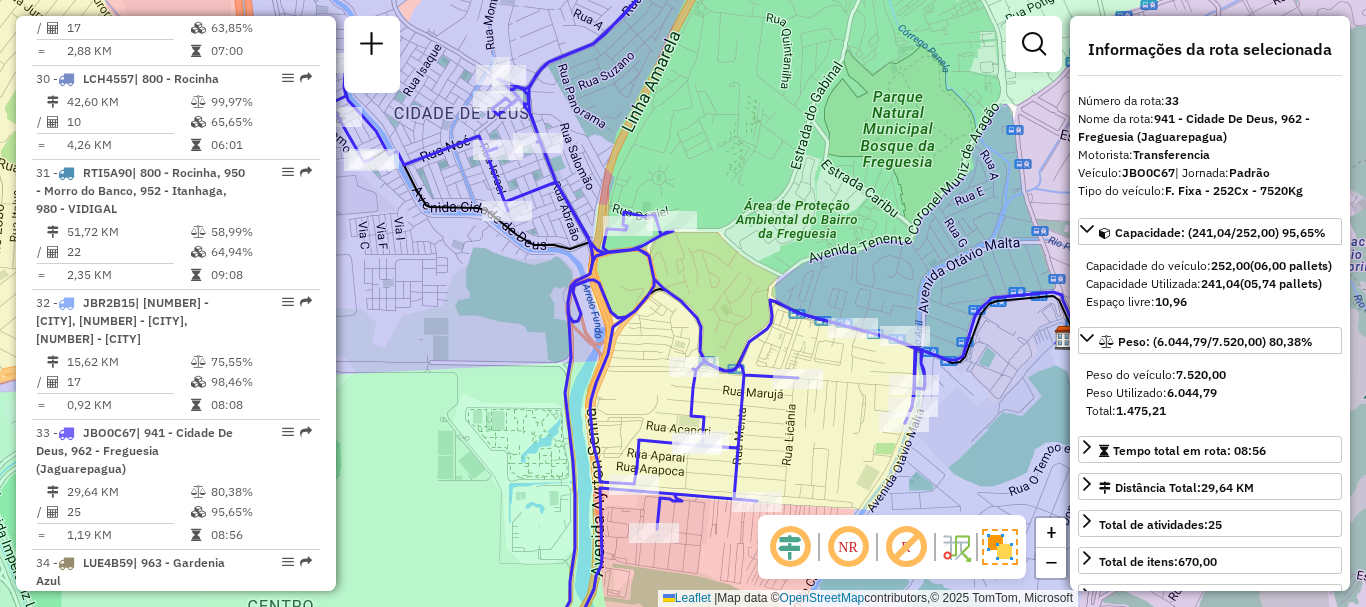 drag, startPoint x: 723, startPoint y: 228, endPoint x: 767, endPoint y: 227, distance: 44.011364 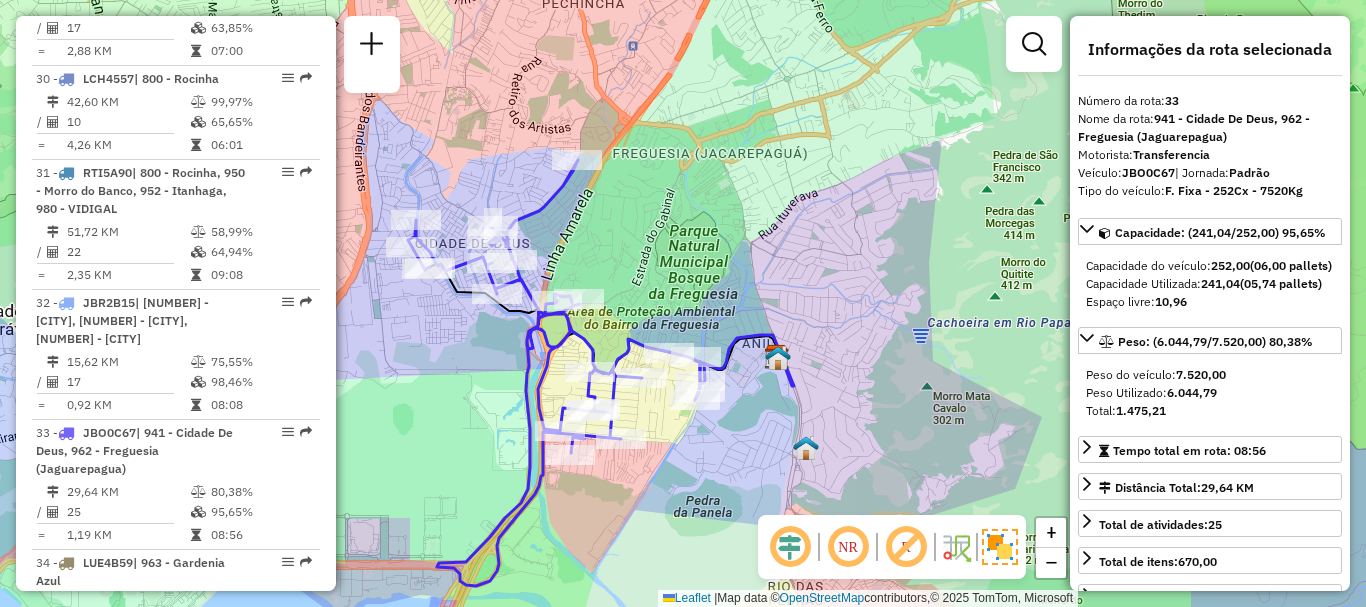 drag, startPoint x: 730, startPoint y: 290, endPoint x: 778, endPoint y: 301, distance: 49.24429 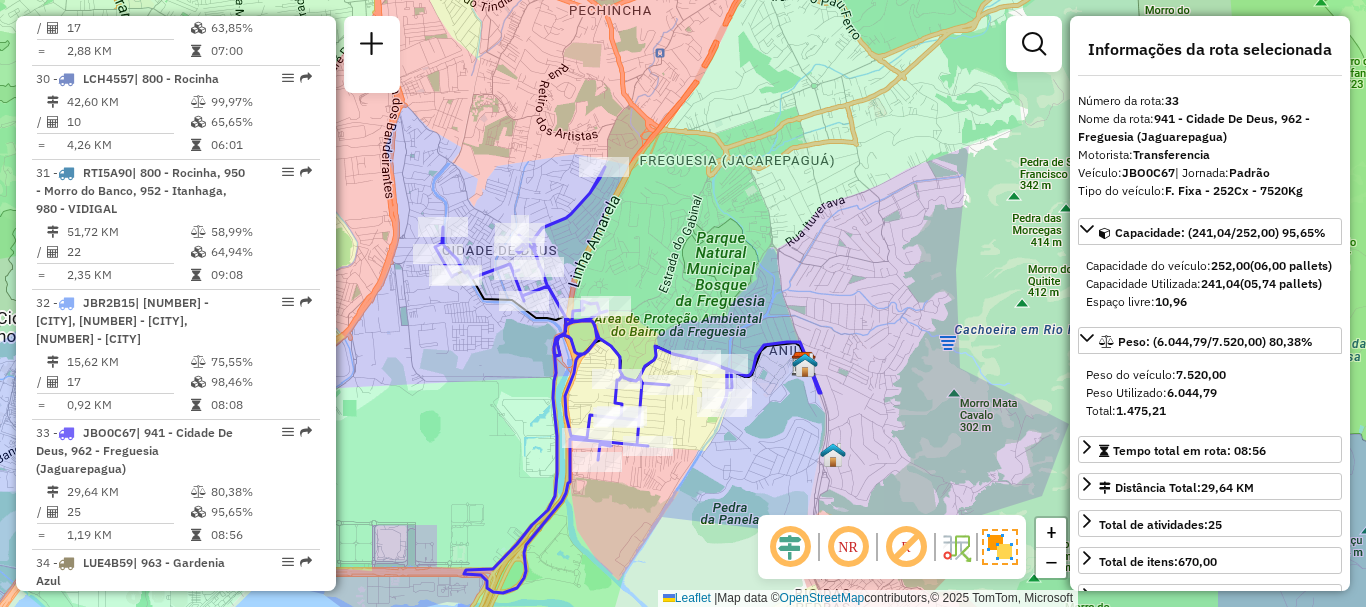 click on "Janela de atendimento Grade de atendimento Capacidade Transportadoras Veículos Cliente Pedidos  Rotas Selecione os dias de semana para filtrar as janelas de atendimento  Seg   Ter   Qua   Qui   Sex   Sáb   Dom  Informe o período da janela de atendimento: De: Até:  Filtrar exatamente a janela do cliente  Considerar janela de atendimento padrão  Selecione os dias de semana para filtrar as grades de atendimento  Seg   Ter   Qua   Qui   Sex   Sáb   Dom   Considerar clientes sem dia de atendimento cadastrado  Clientes fora do dia de atendimento selecionado Filtrar as atividades entre os valores definidos abaixo:  Peso mínimo:   Peso máximo:   Cubagem mínima:   Cubagem máxima:   De:   Até:  Filtrar as atividades entre o tempo de atendimento definido abaixo:  De:   Até:   Considerar capacidade total dos clientes não roteirizados Transportadora: Selecione um ou mais itens Tipo de veículo: Selecione um ou mais itens Veículo: Selecione um ou mais itens Motorista: Selecione um ou mais itens Nome: Rótulo:" 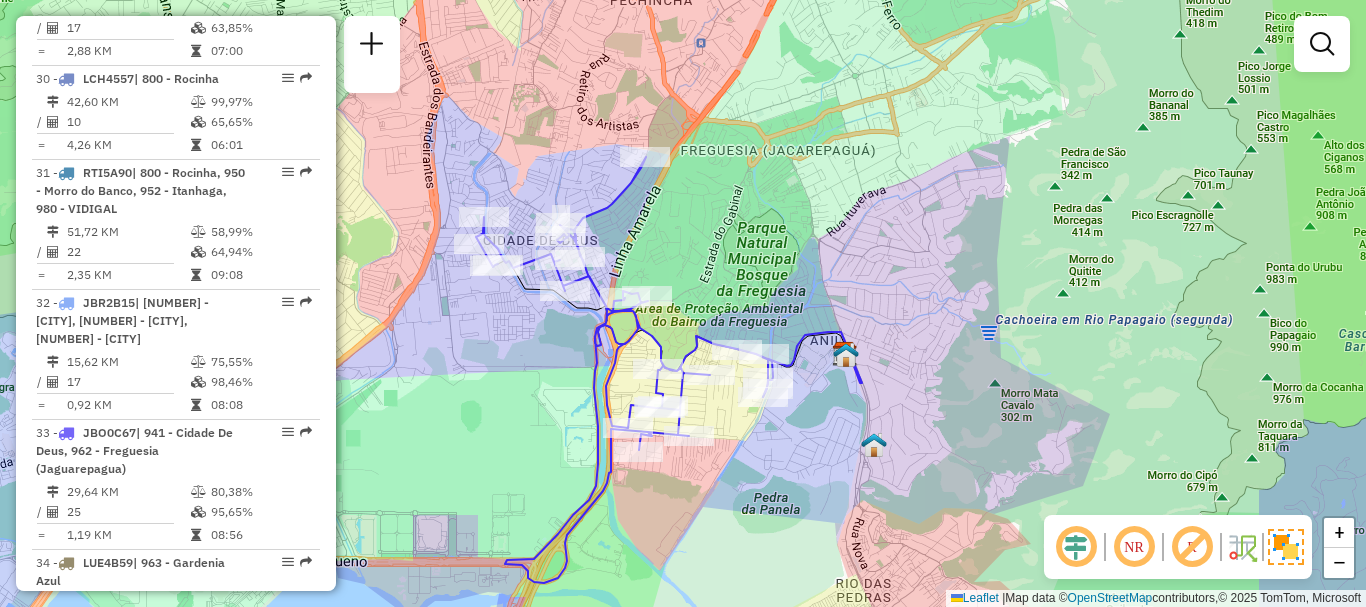 drag, startPoint x: 818, startPoint y: 302, endPoint x: 859, endPoint y: 292, distance: 42.201897 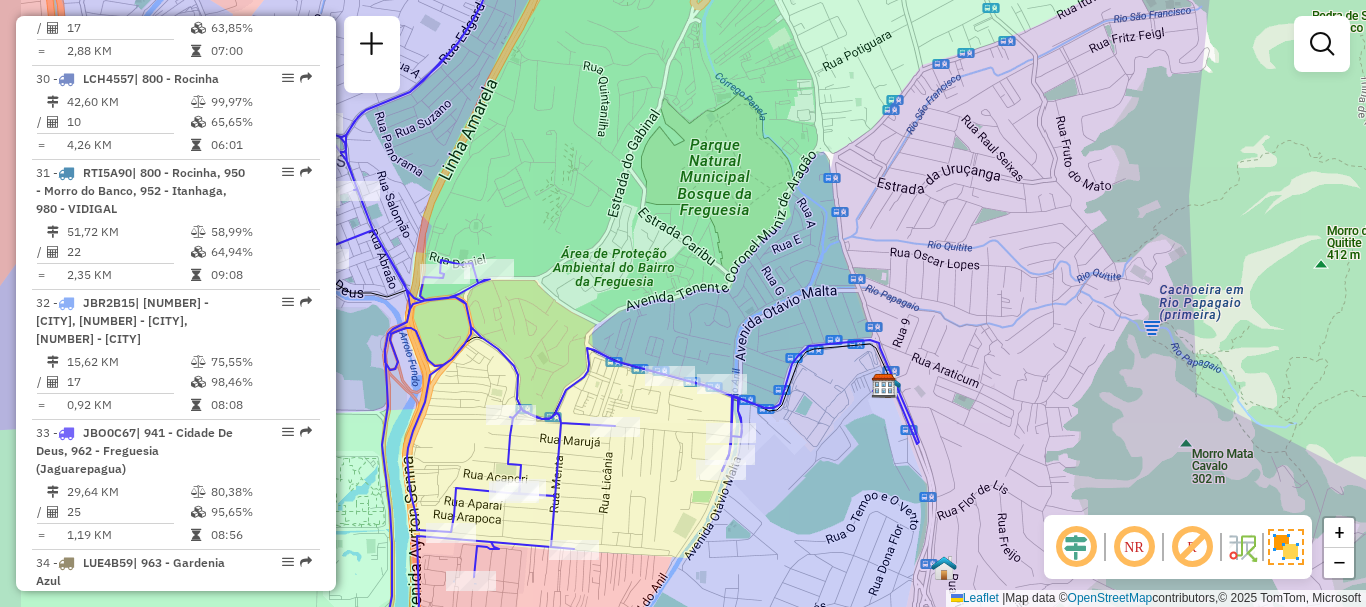 drag, startPoint x: 850, startPoint y: 299, endPoint x: 865, endPoint y: 295, distance: 15.524175 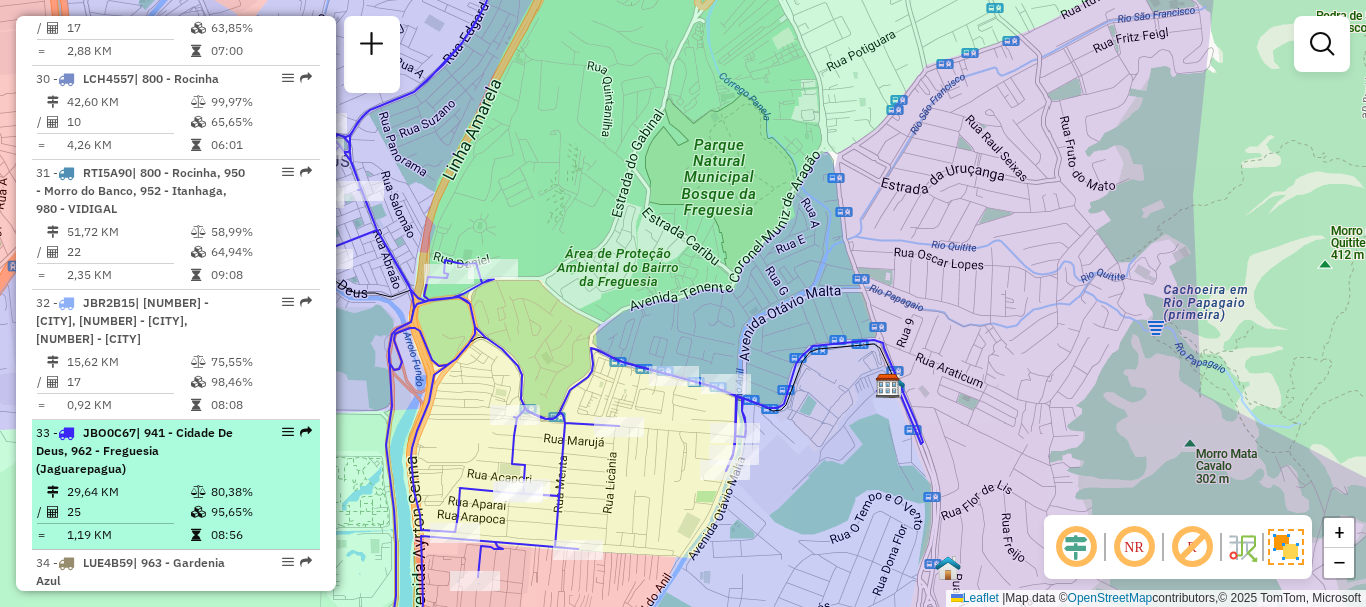 click on "33 - [CAR_PLATE] | 941 - Cidade De Deus, 962 - Freguesia (Jaguarepagua)" at bounding box center (142, 451) 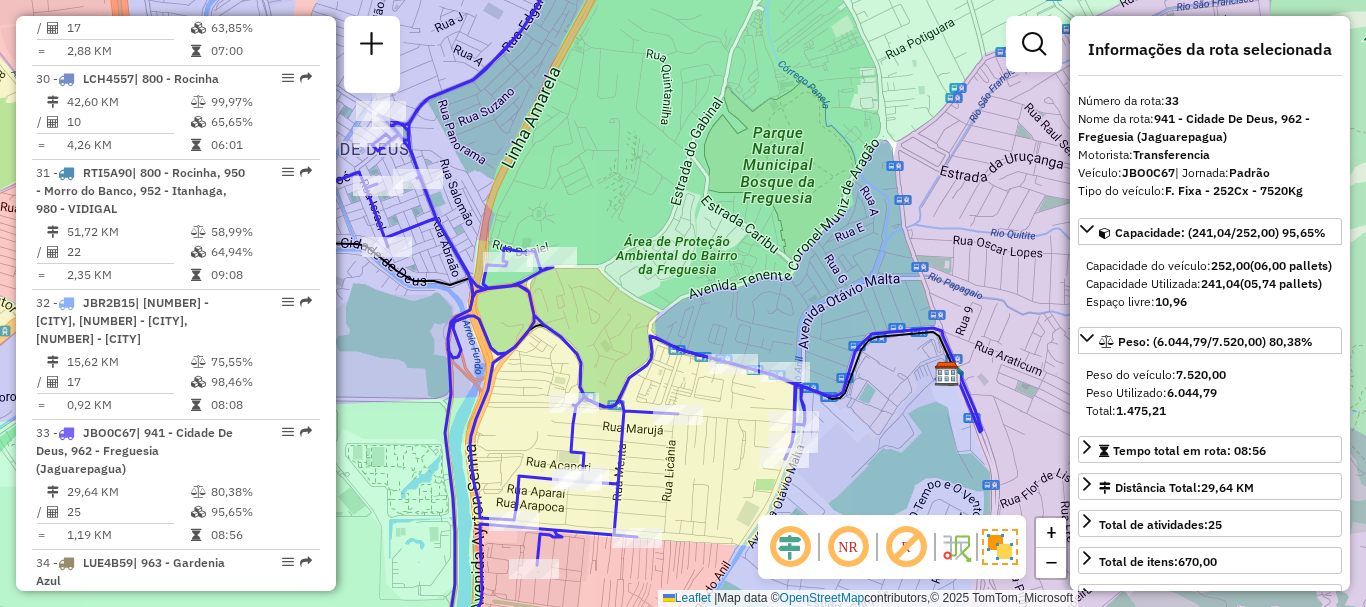 drag, startPoint x: 870, startPoint y: 152, endPoint x: 881, endPoint y: 122, distance: 31.95309 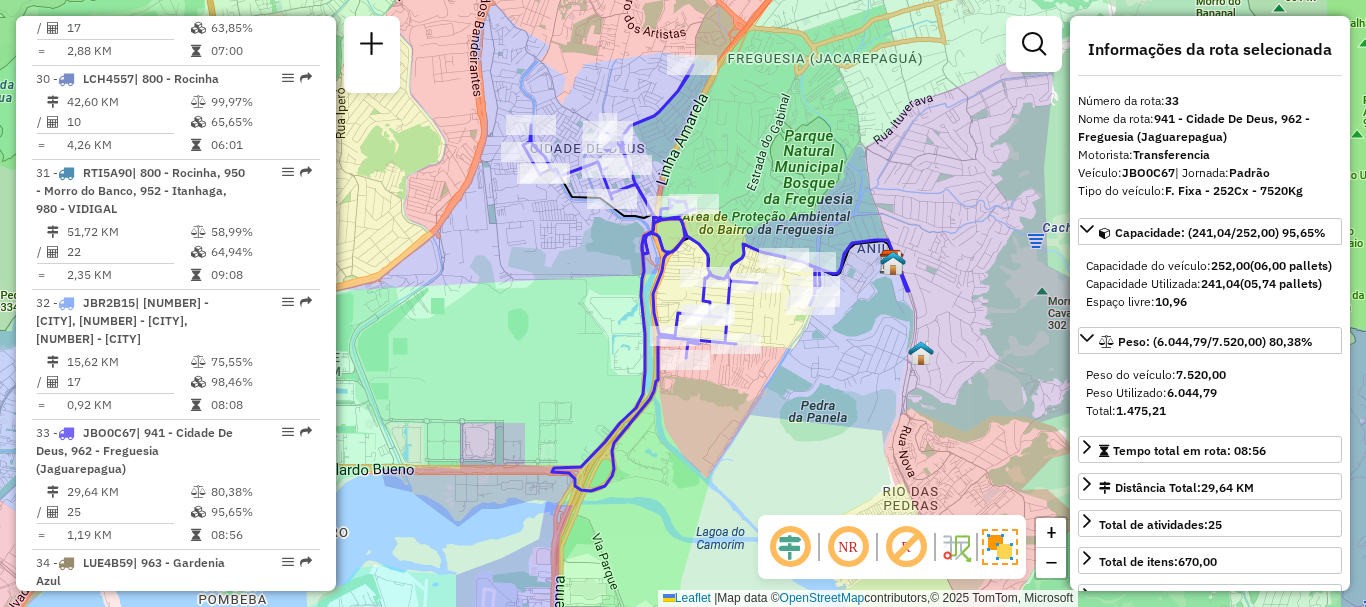 scroll, scrollTop: 5853, scrollLeft: 0, axis: vertical 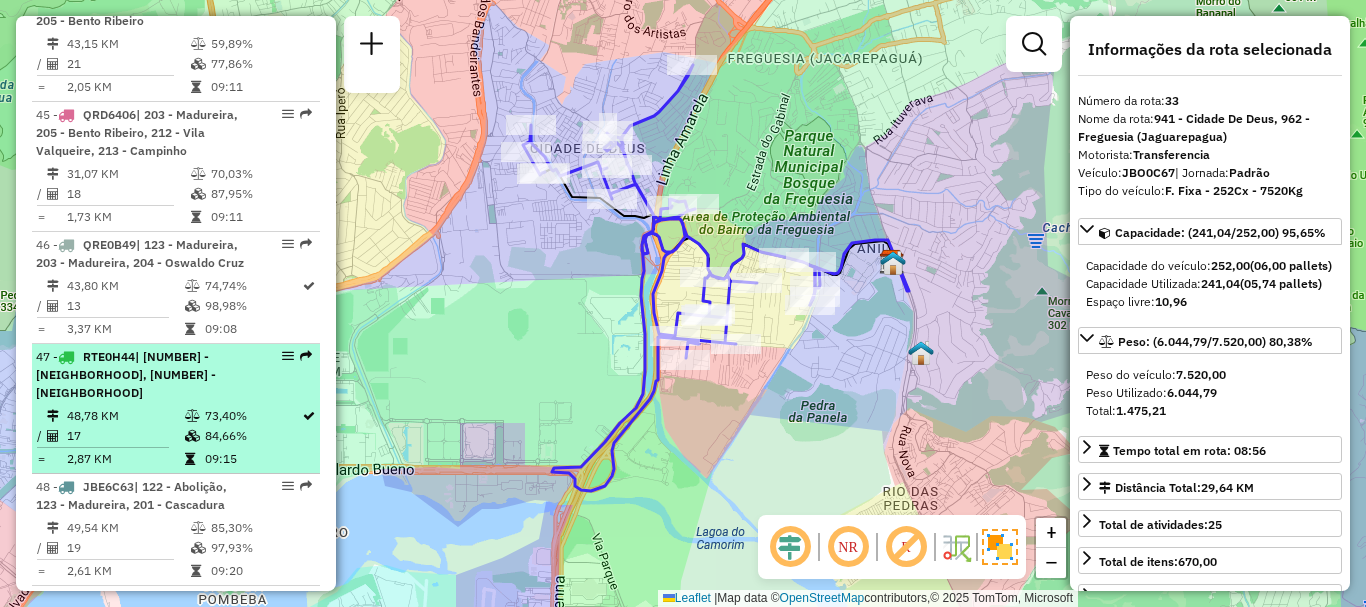 click on "| [NUMBER] - [NEIGHBORHOOD], [NUMBER] - [NEIGHBORHOOD]" at bounding box center [126, 374] 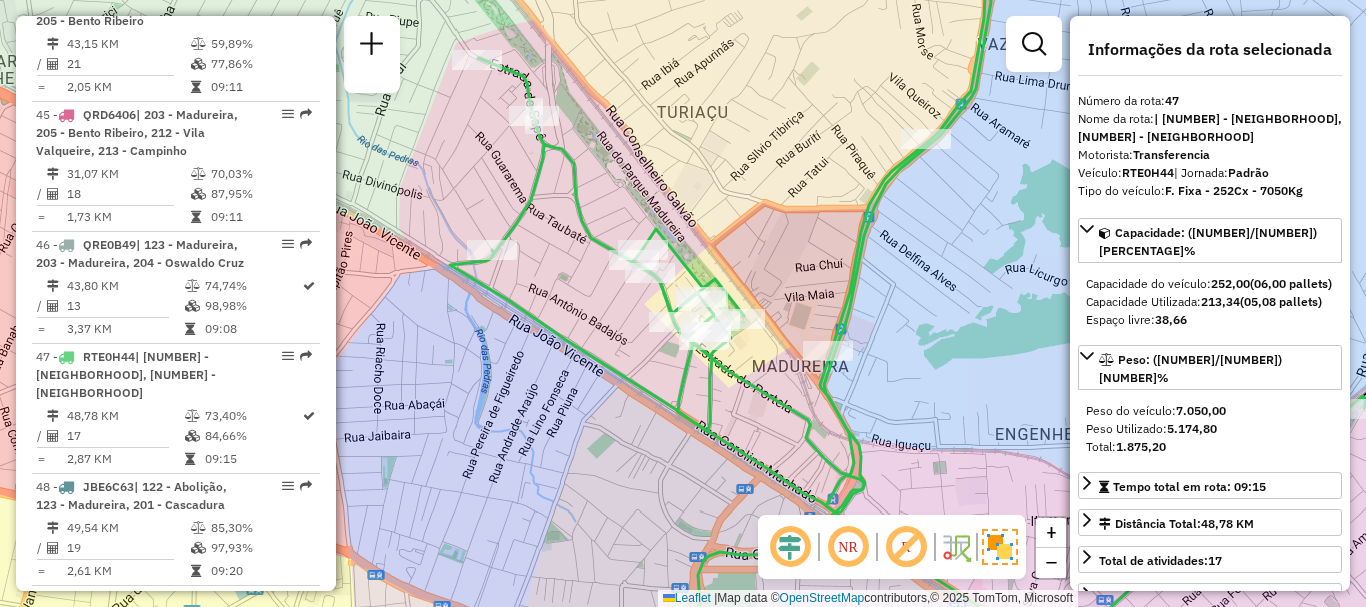 drag, startPoint x: 756, startPoint y: 120, endPoint x: 693, endPoint y: 188, distance: 92.69843 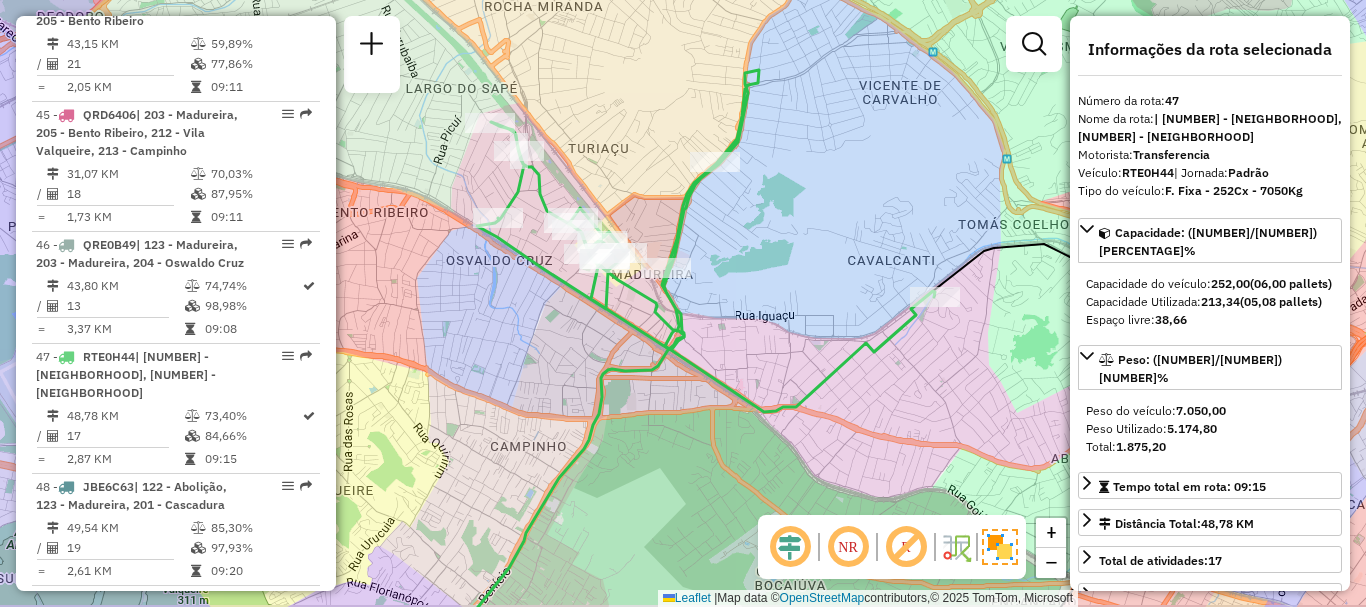 drag, startPoint x: 795, startPoint y: 241, endPoint x: 750, endPoint y: 224, distance: 48.104053 